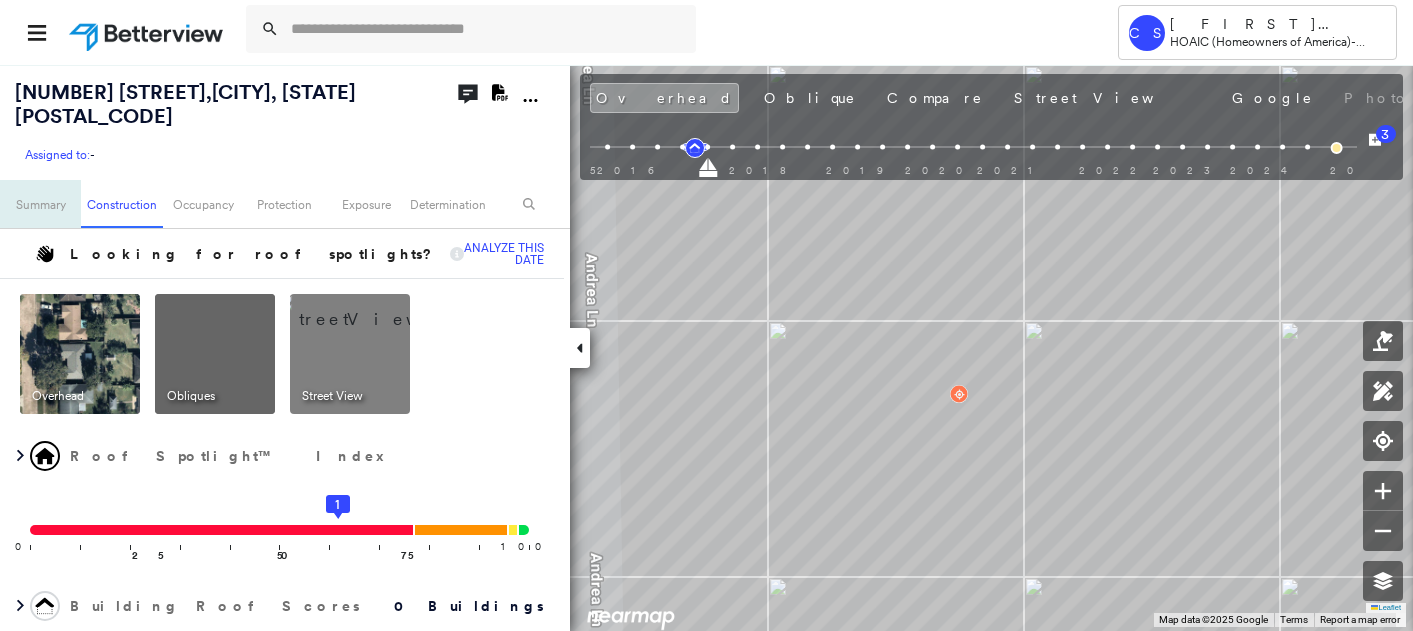 scroll, scrollTop: 0, scrollLeft: 0, axis: both 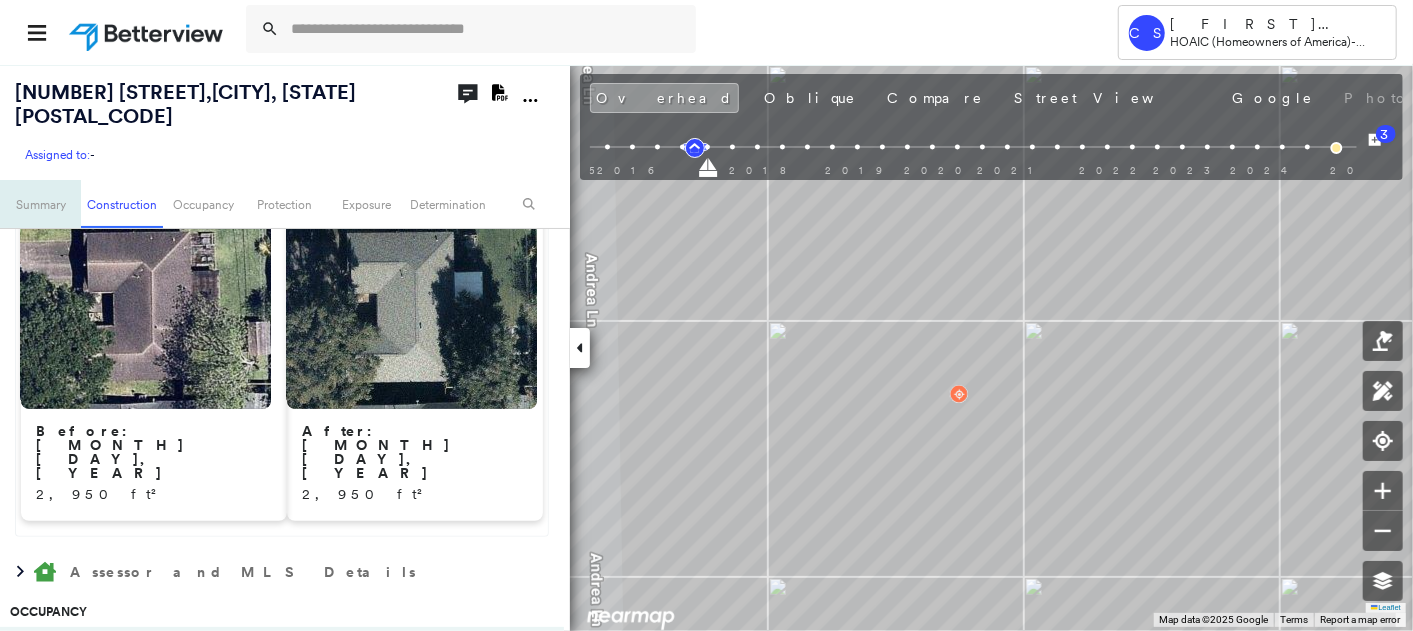 type 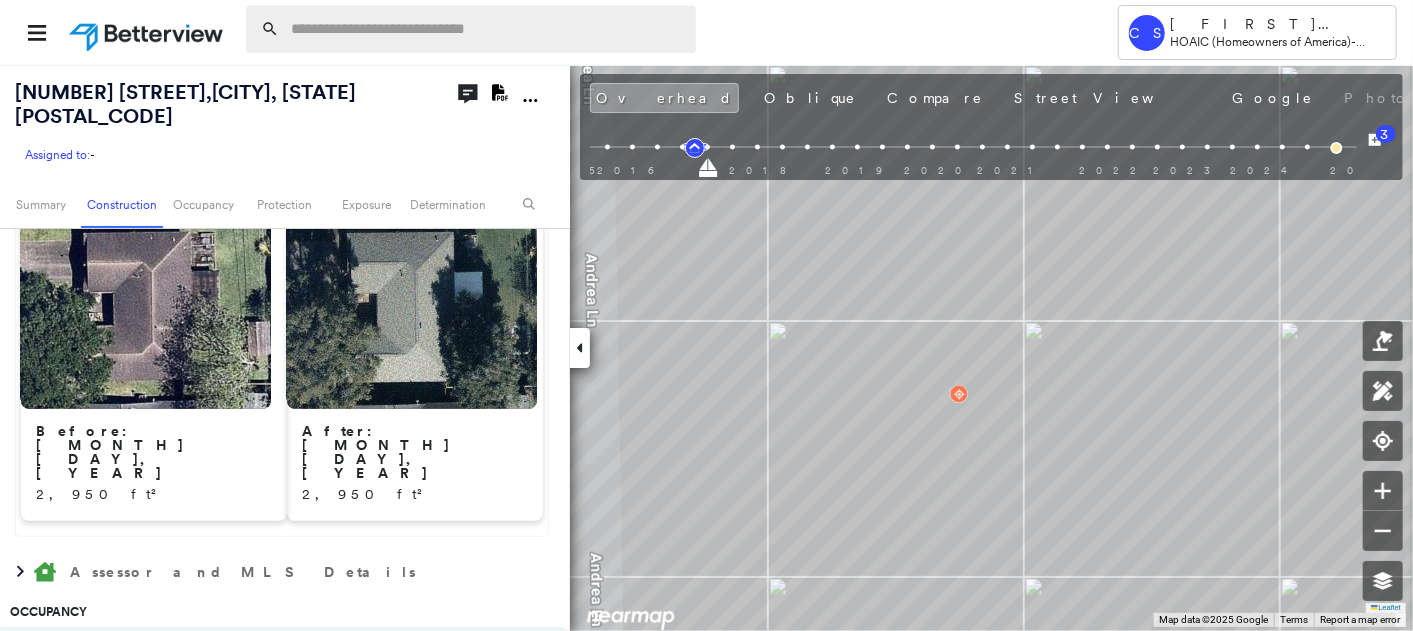 click at bounding box center [487, 29] 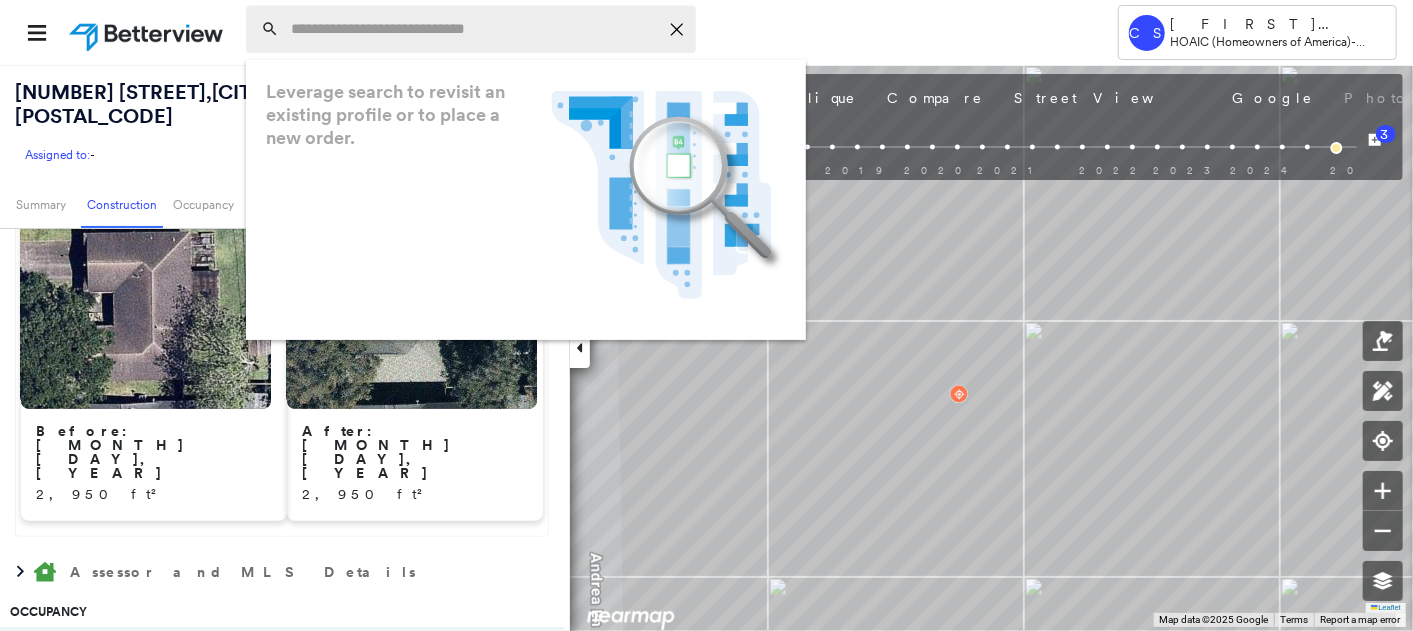 paste on "**********" 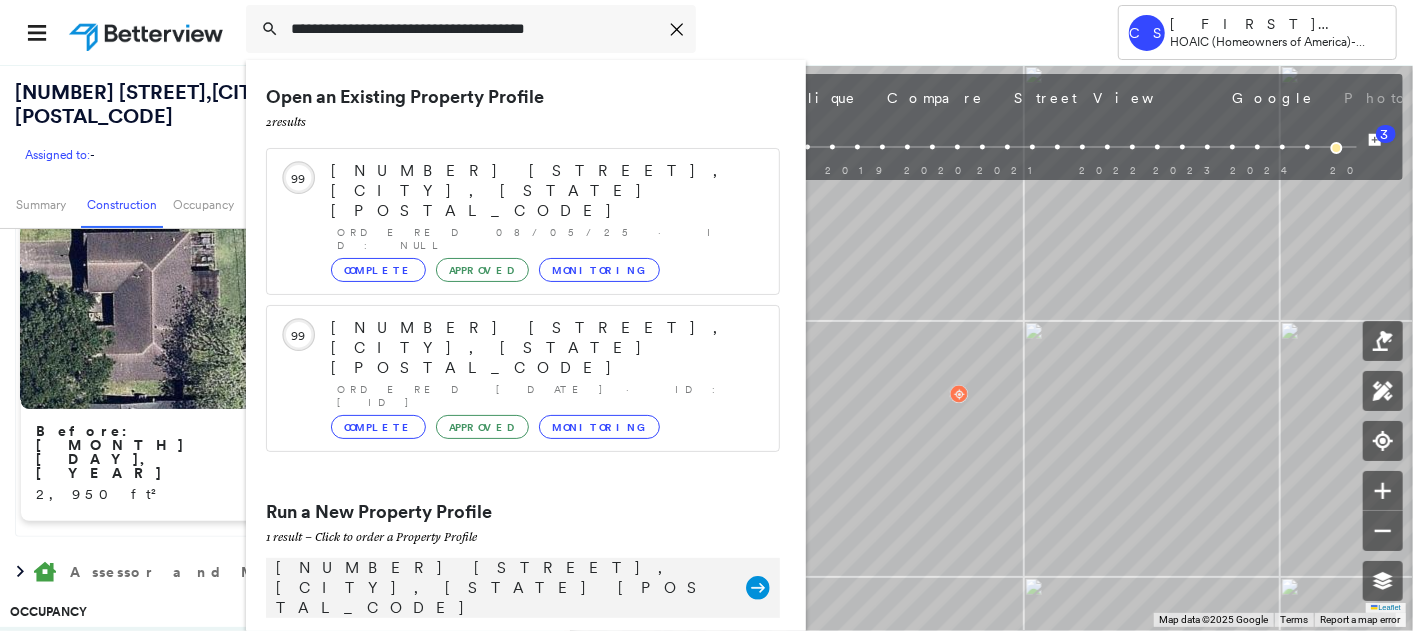 type on "**********" 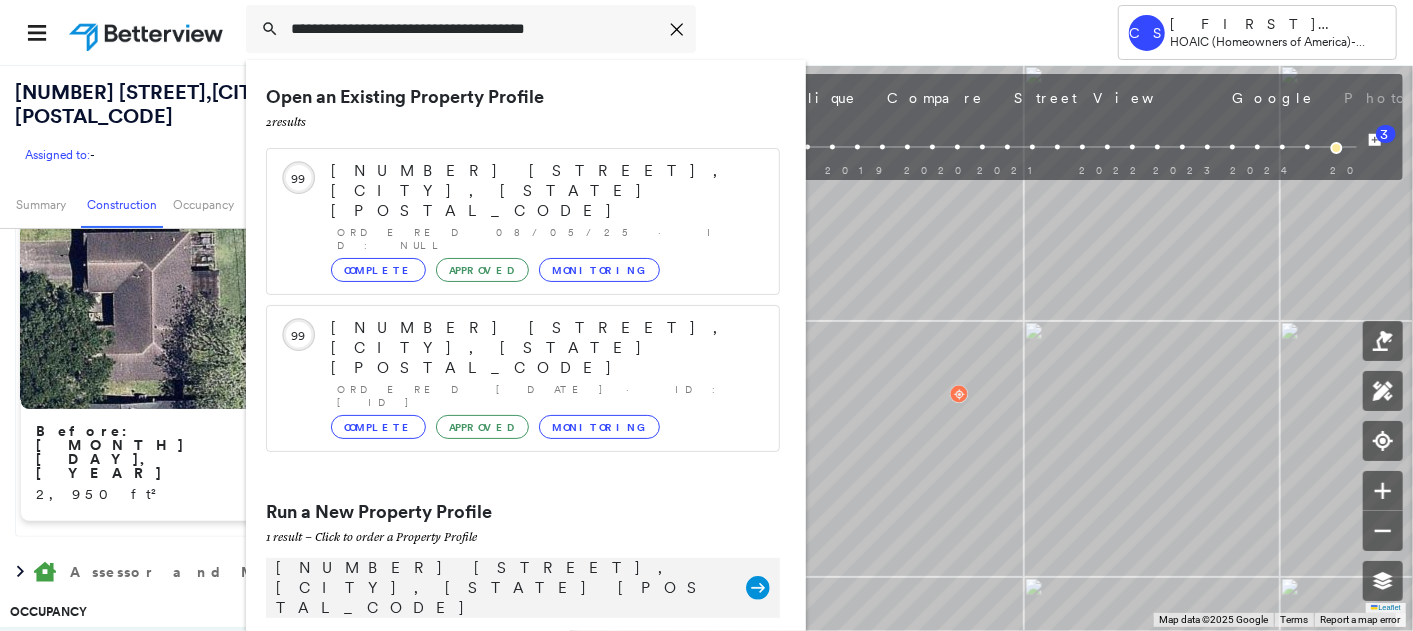 click on "[NUMBER] [STREET], [CITY], [STATE] [POSTAL_CODE]" at bounding box center (501, 588) 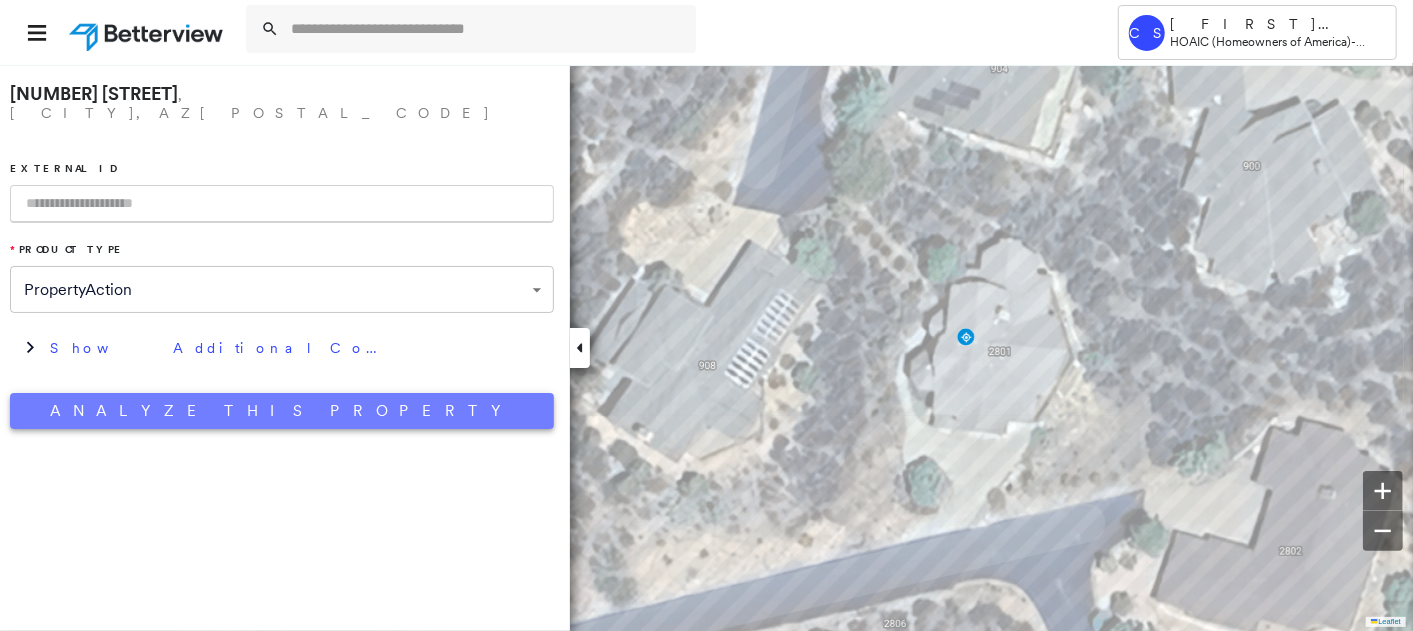 click on "Analyze This Property" at bounding box center [282, 411] 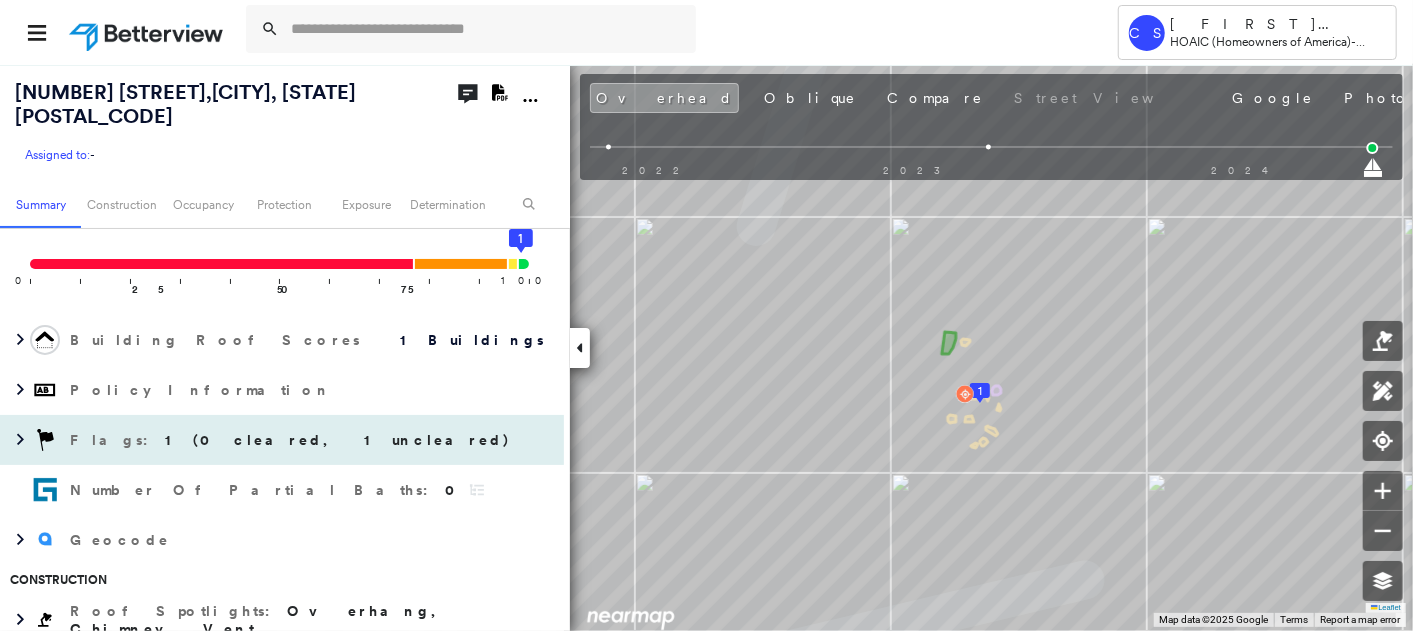 click on "1 (0 cleared, 1 uncleared)" at bounding box center [338, 440] 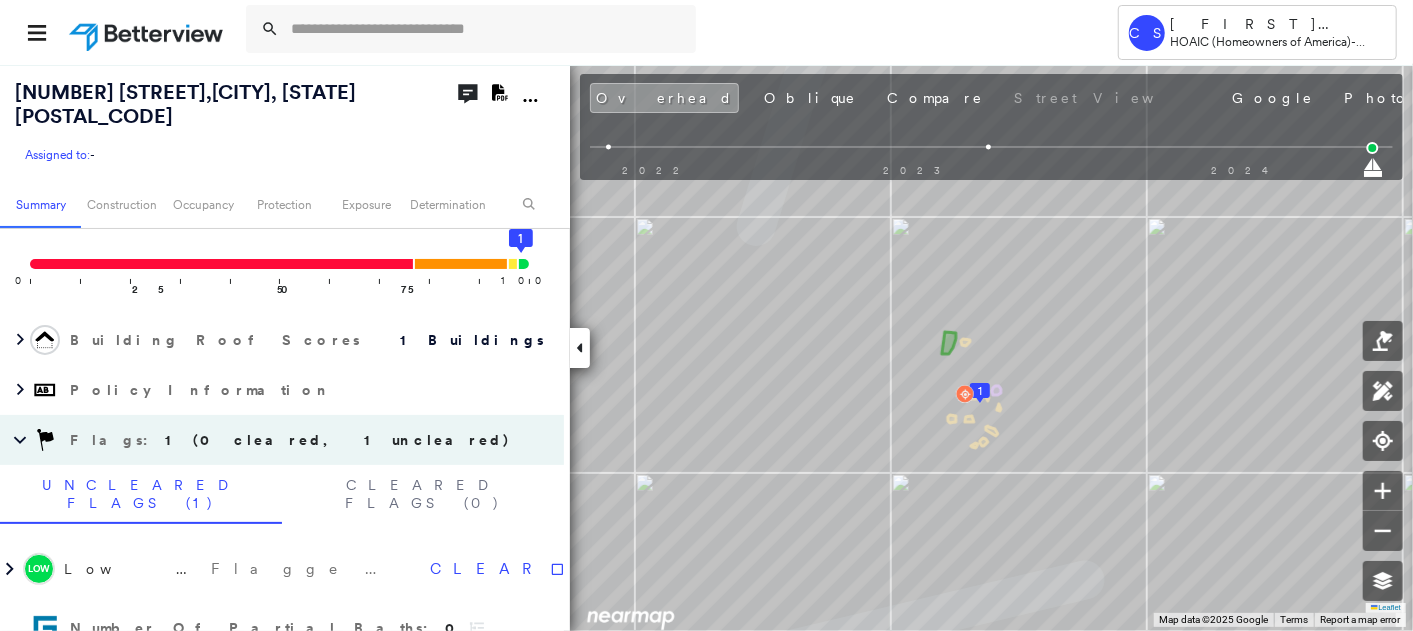 scroll, scrollTop: 360, scrollLeft: 0, axis: vertical 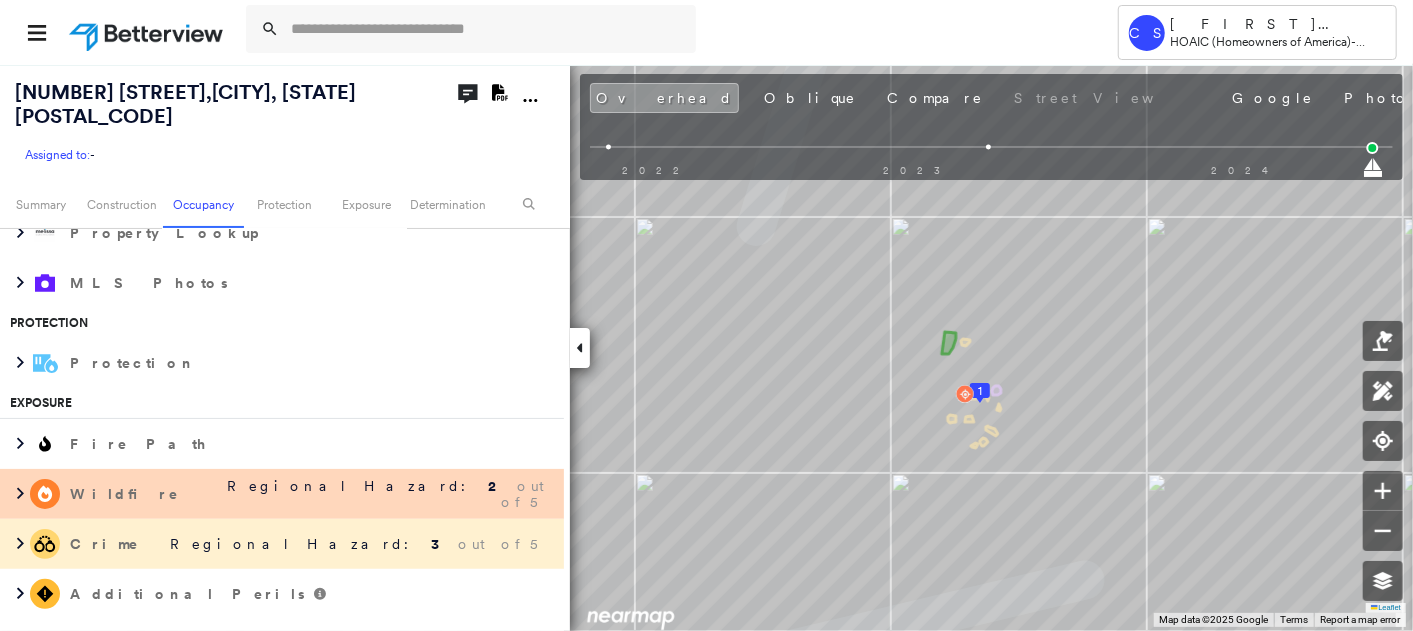 click on "Regional Hazard:" at bounding box center [355, 486] 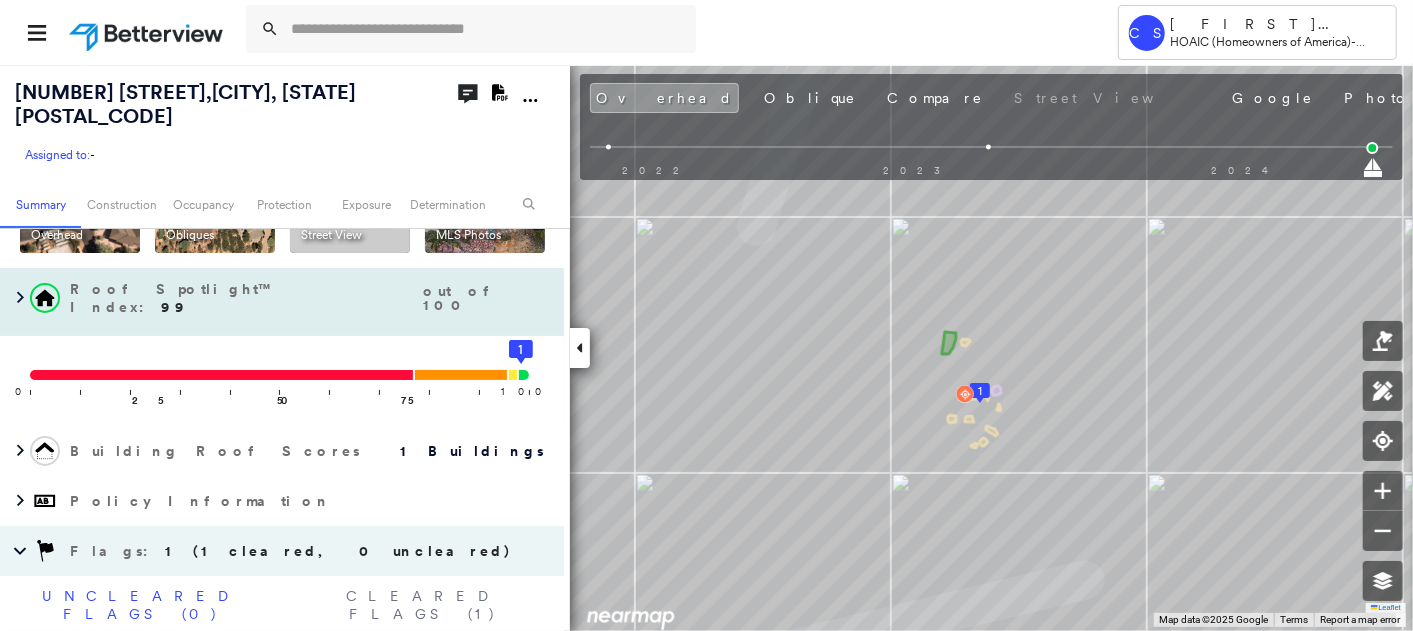 scroll, scrollTop: 0, scrollLeft: 0, axis: both 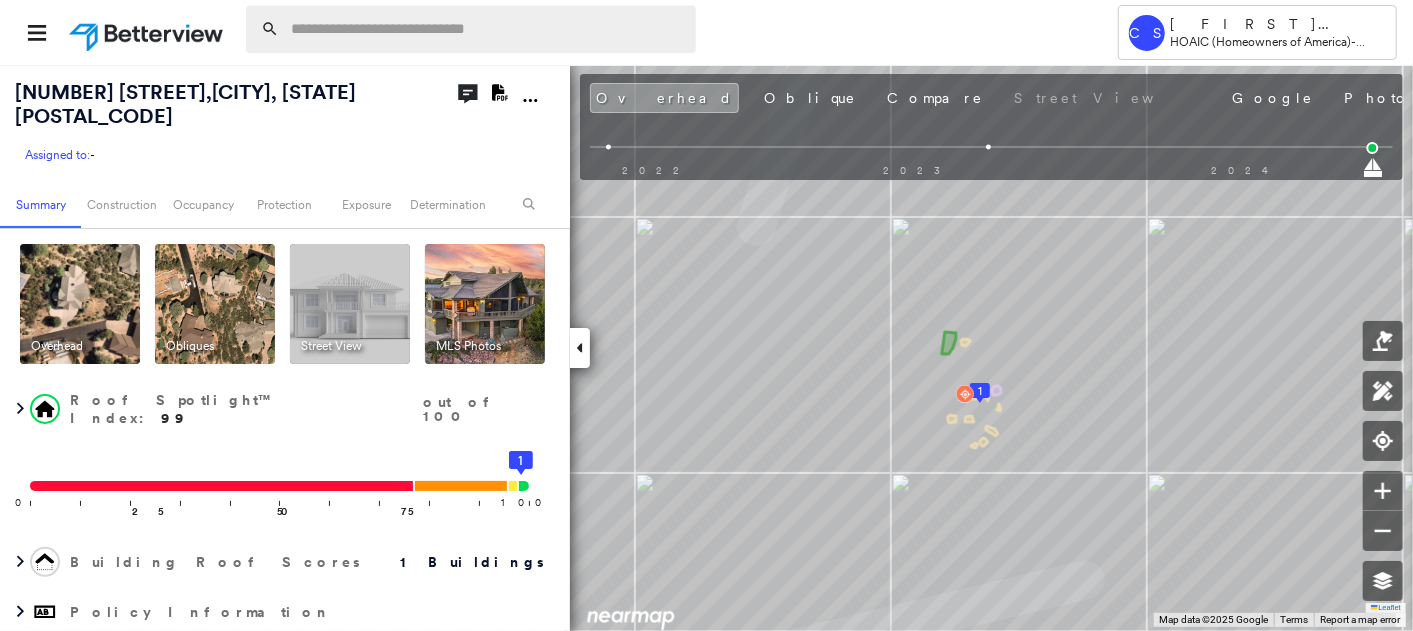 click at bounding box center [487, 29] 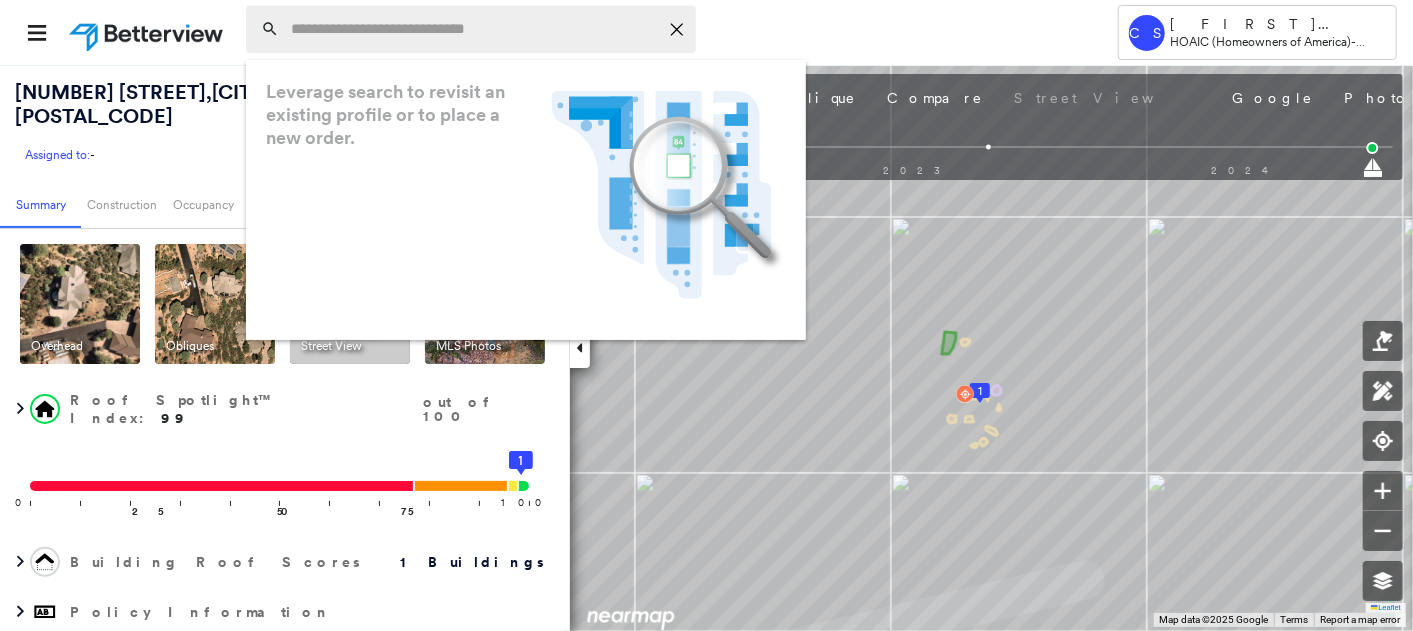 click at bounding box center (474, 29) 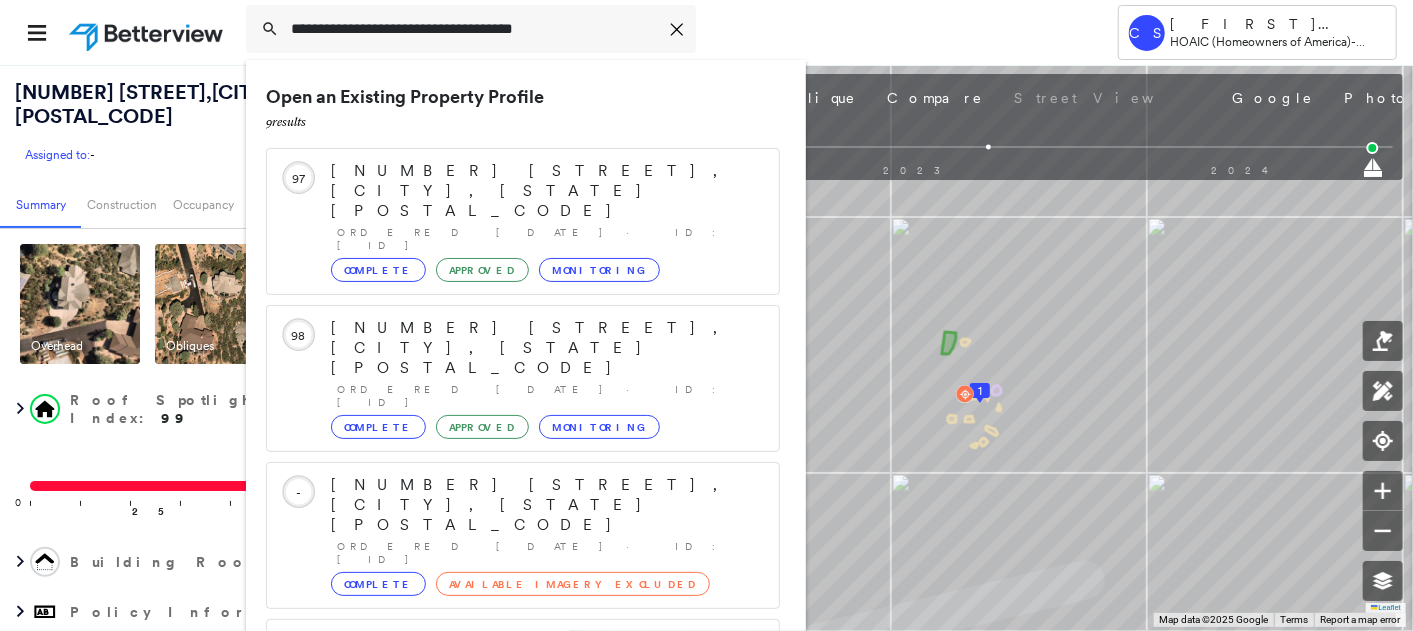 scroll, scrollTop: 205, scrollLeft: 0, axis: vertical 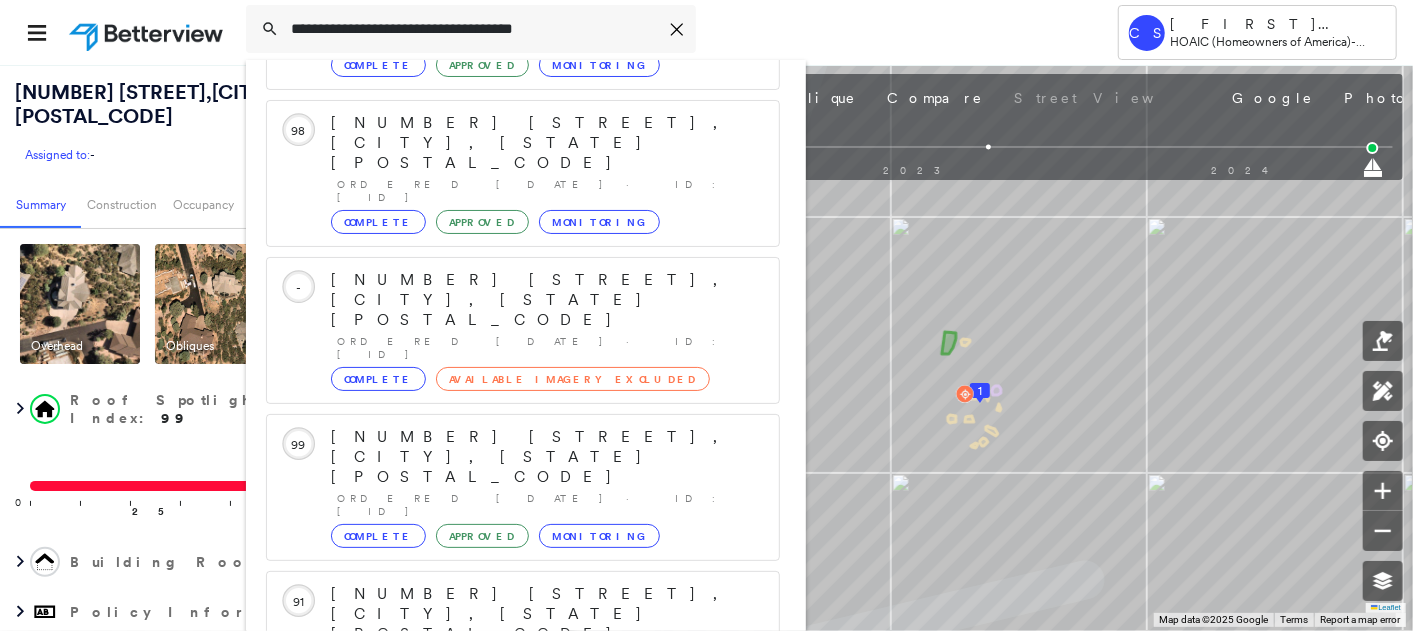 type on "**********" 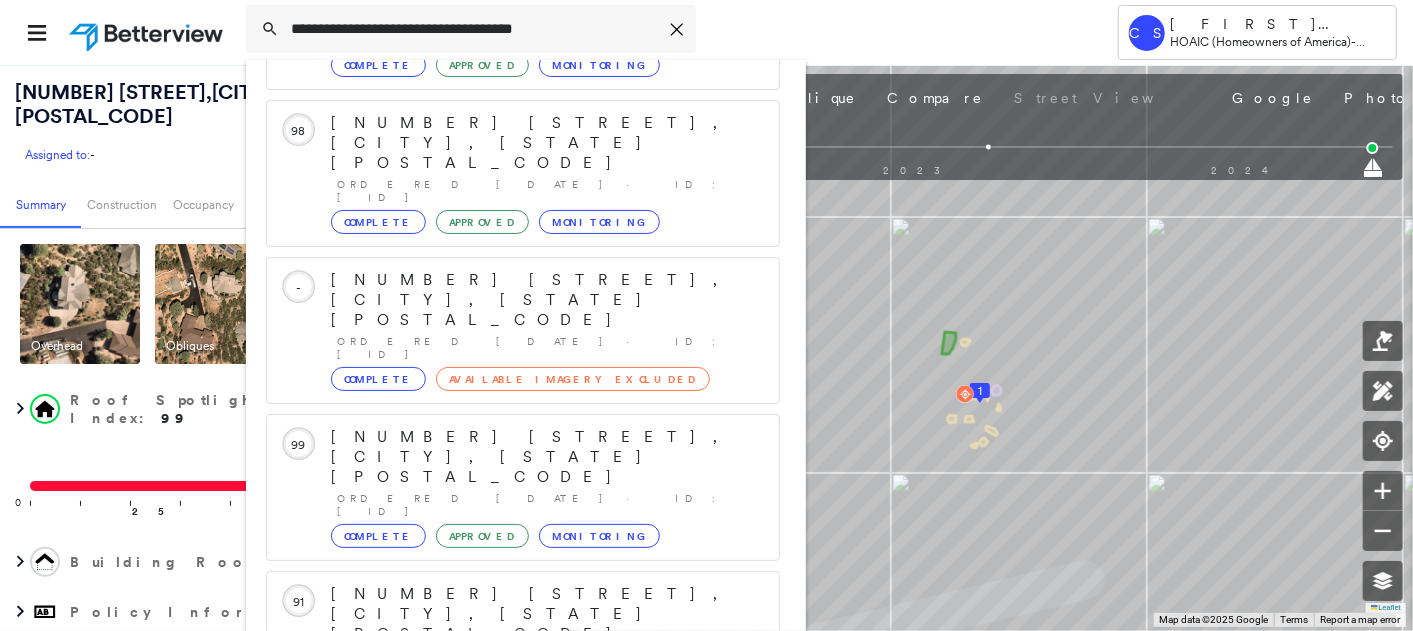 click on "[NUMBER] [STREET], [CITY], [STATE] [POSTAL_CODE]" at bounding box center (501, 906) 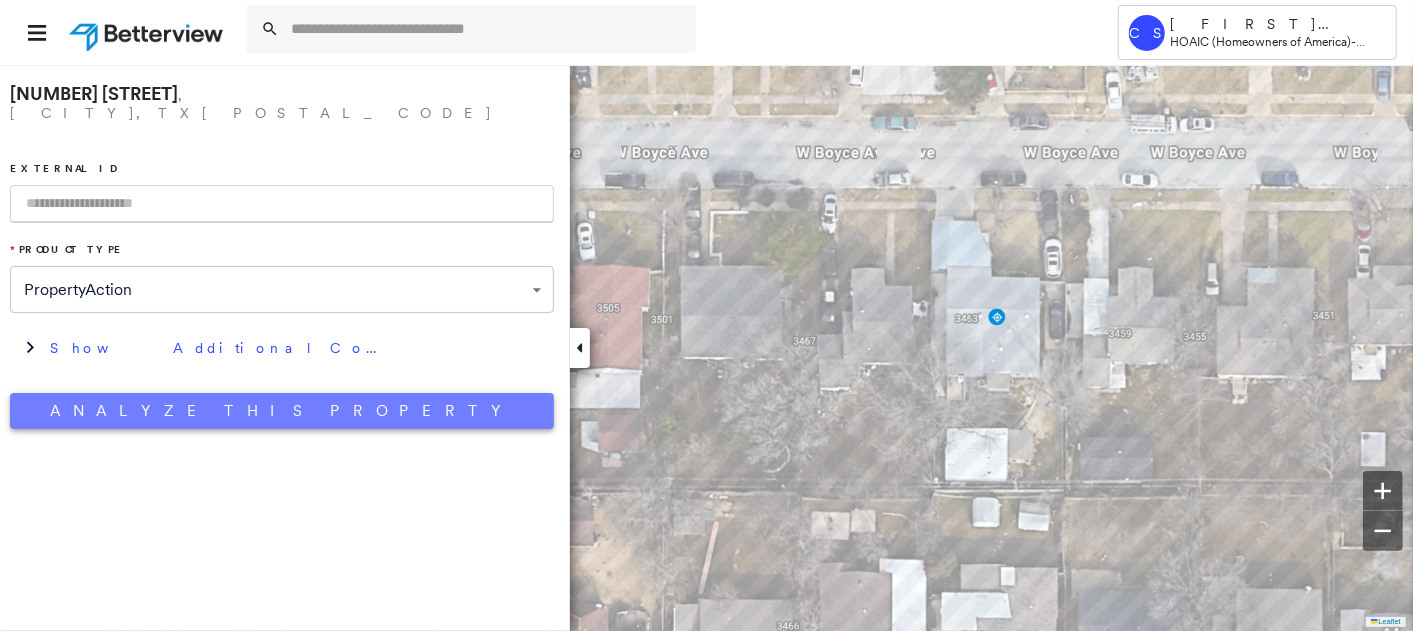 type 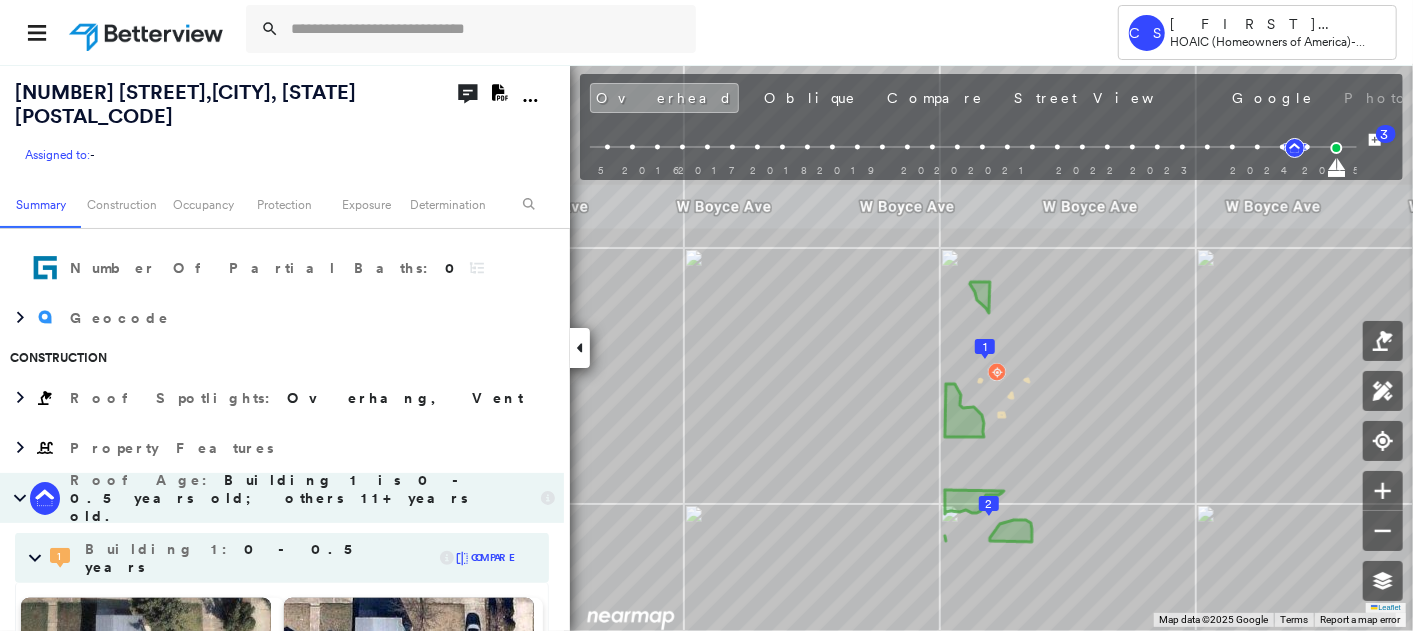 scroll, scrollTop: 333, scrollLeft: 0, axis: vertical 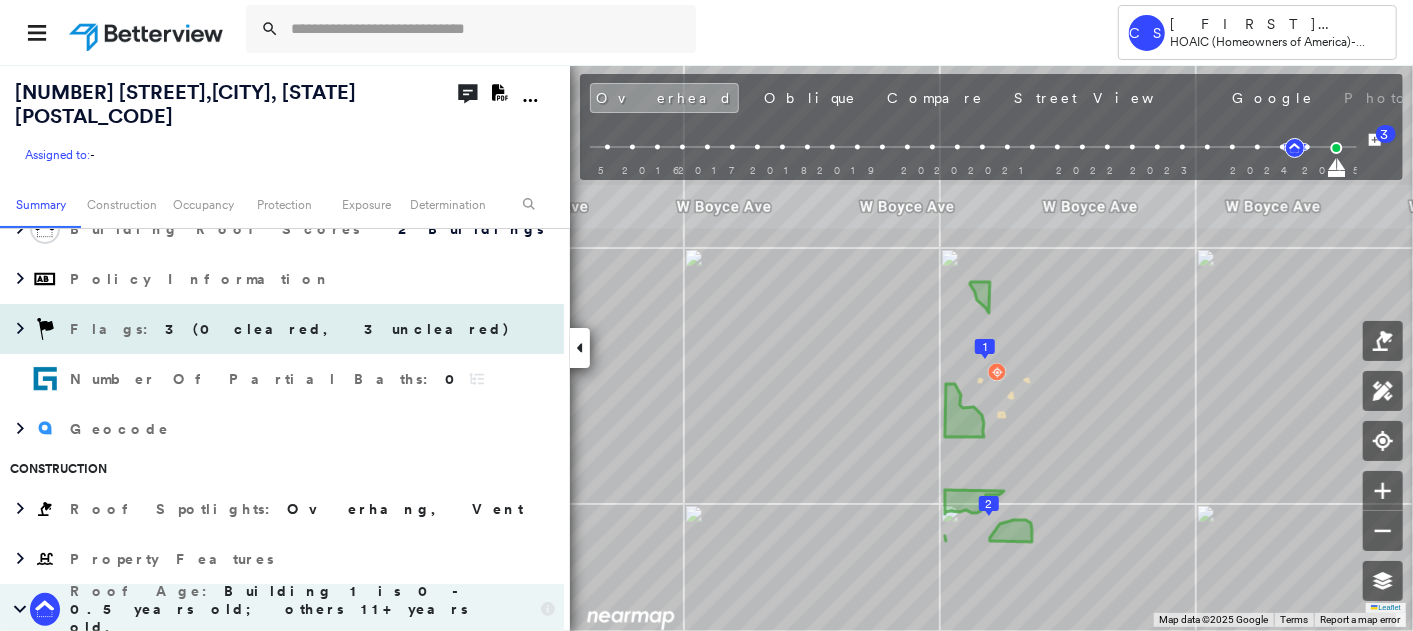 click on "3 (0 cleared, 3 uncleared)" at bounding box center [338, 329] 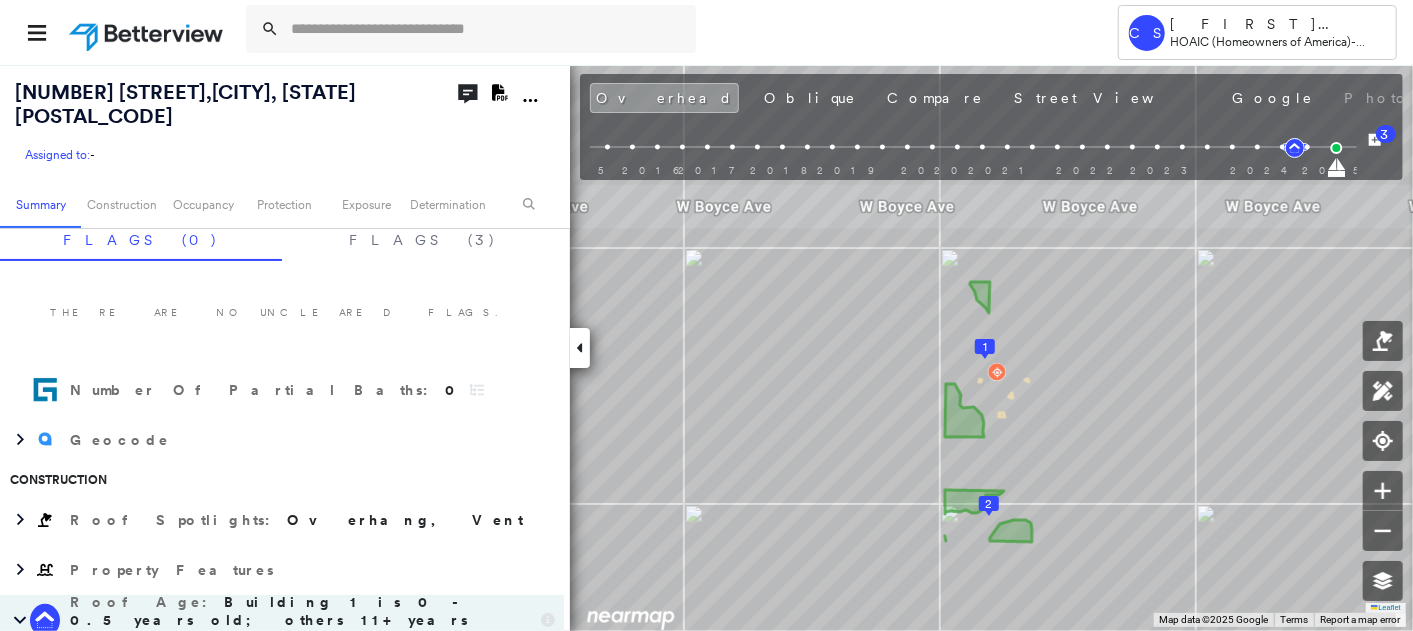 scroll, scrollTop: 0, scrollLeft: 0, axis: both 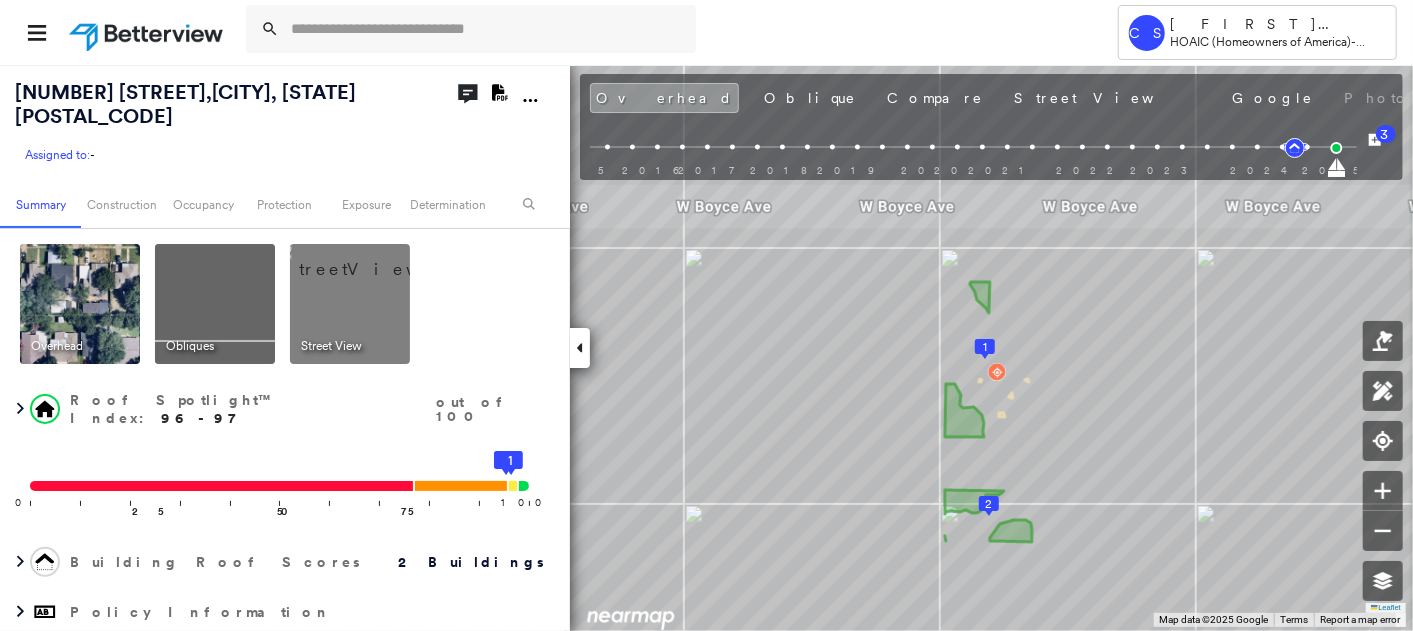 click at bounding box center (374, 259) 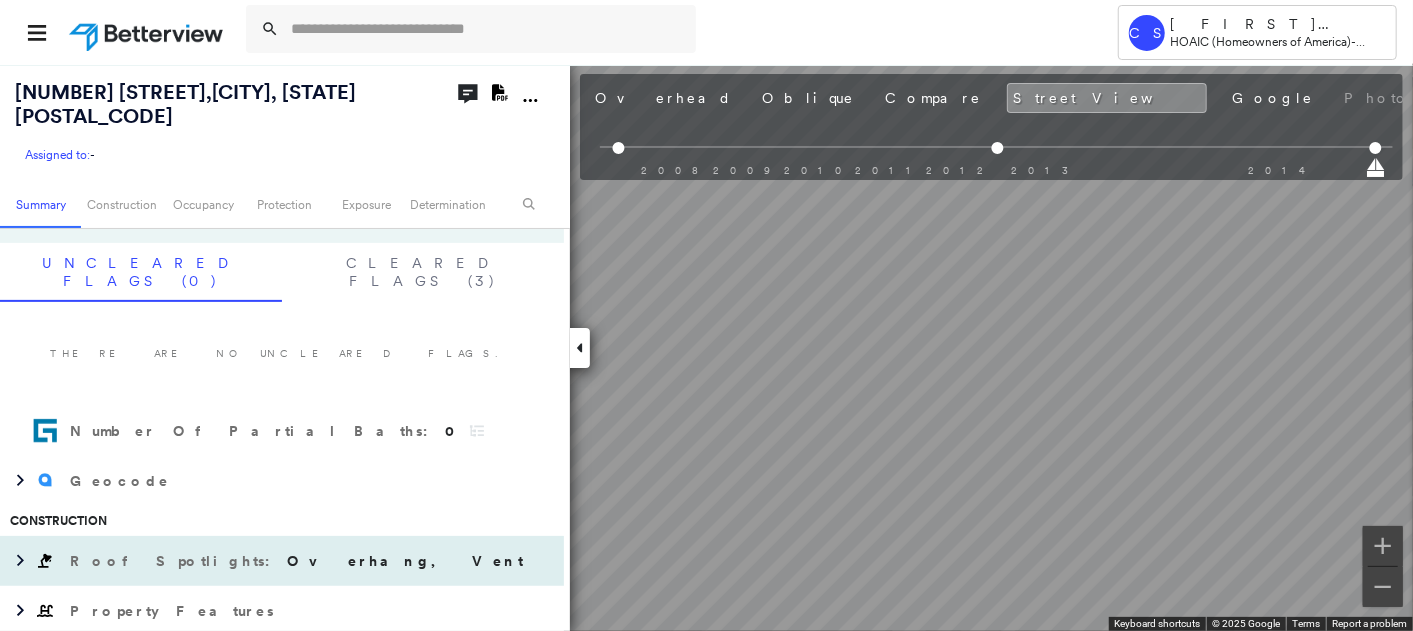 scroll, scrollTop: 222, scrollLeft: 0, axis: vertical 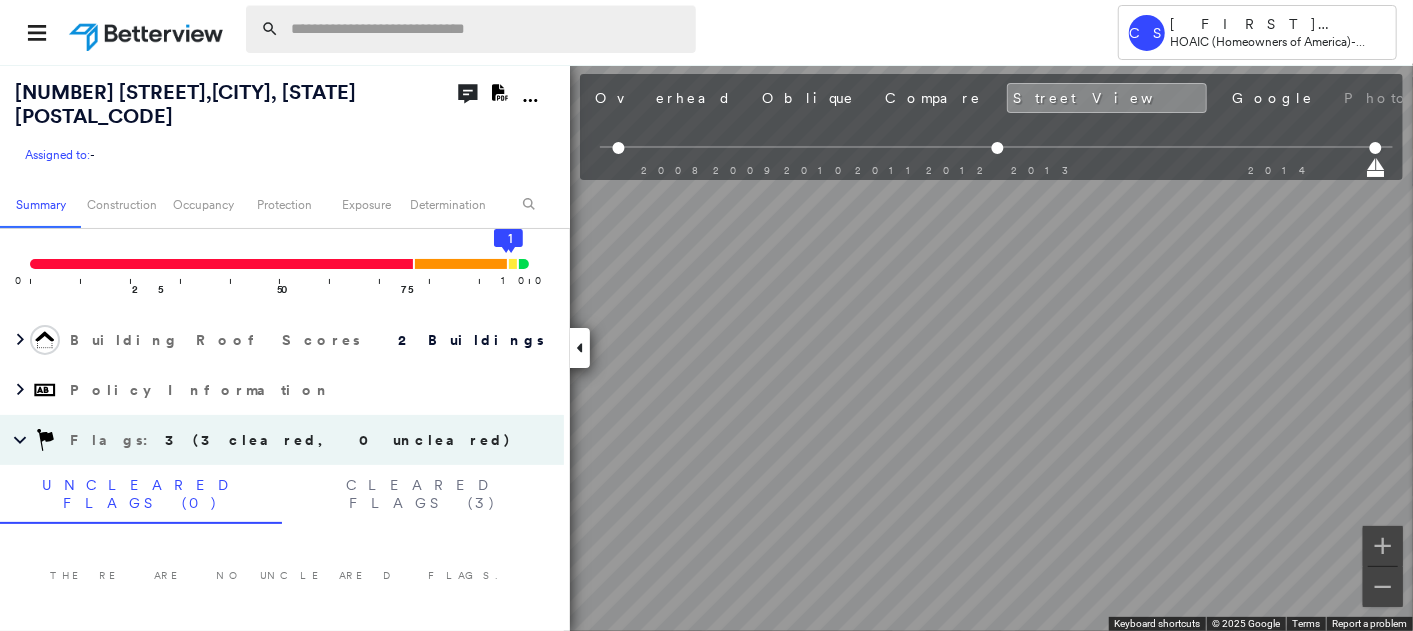 click at bounding box center (487, 29) 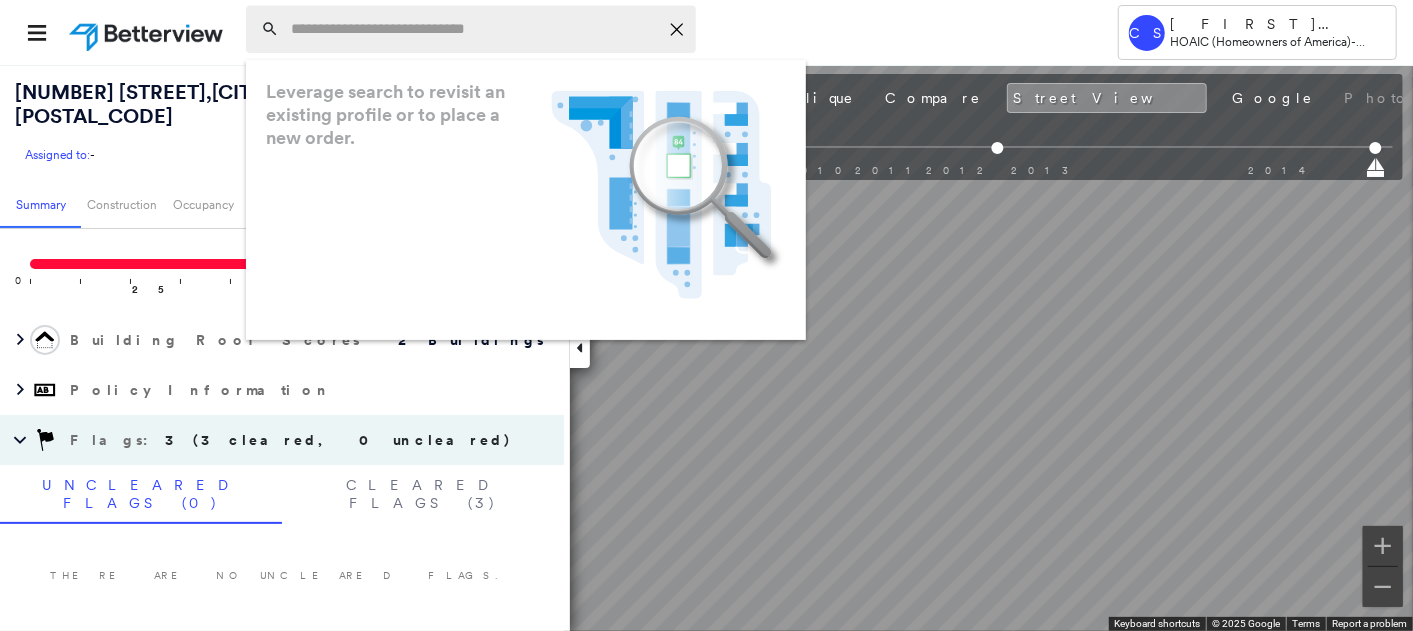 paste on "**********" 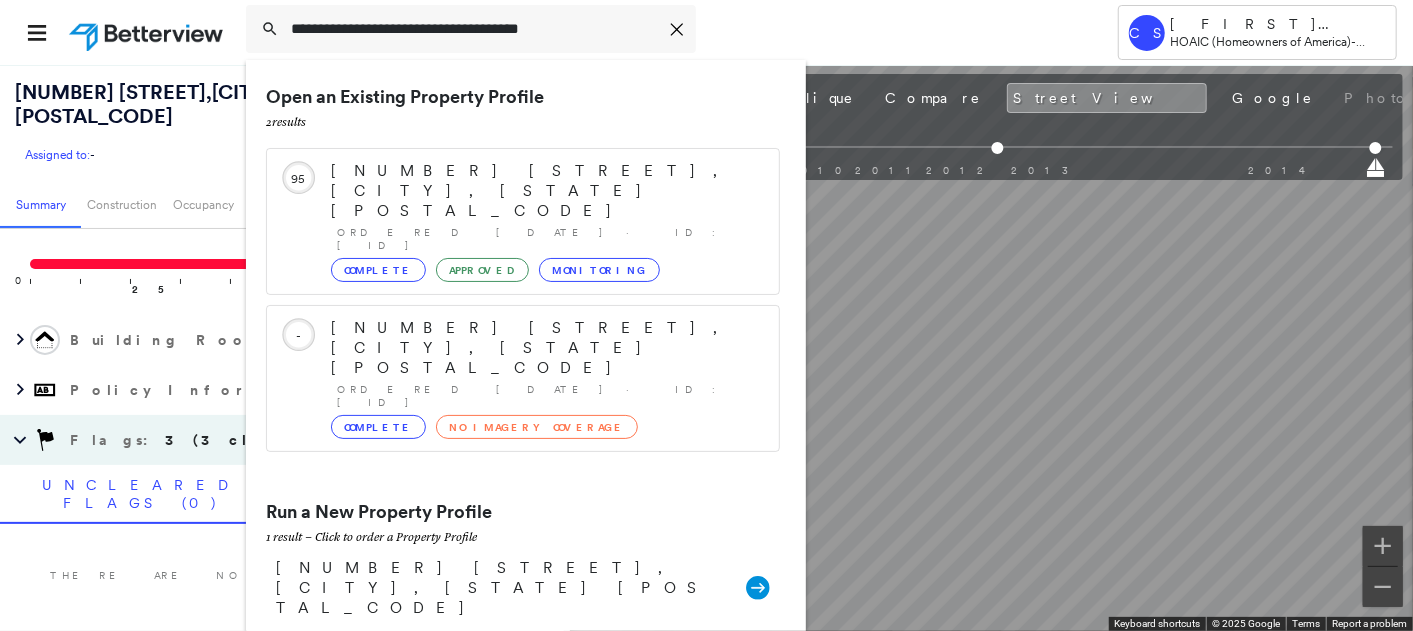type on "**********" 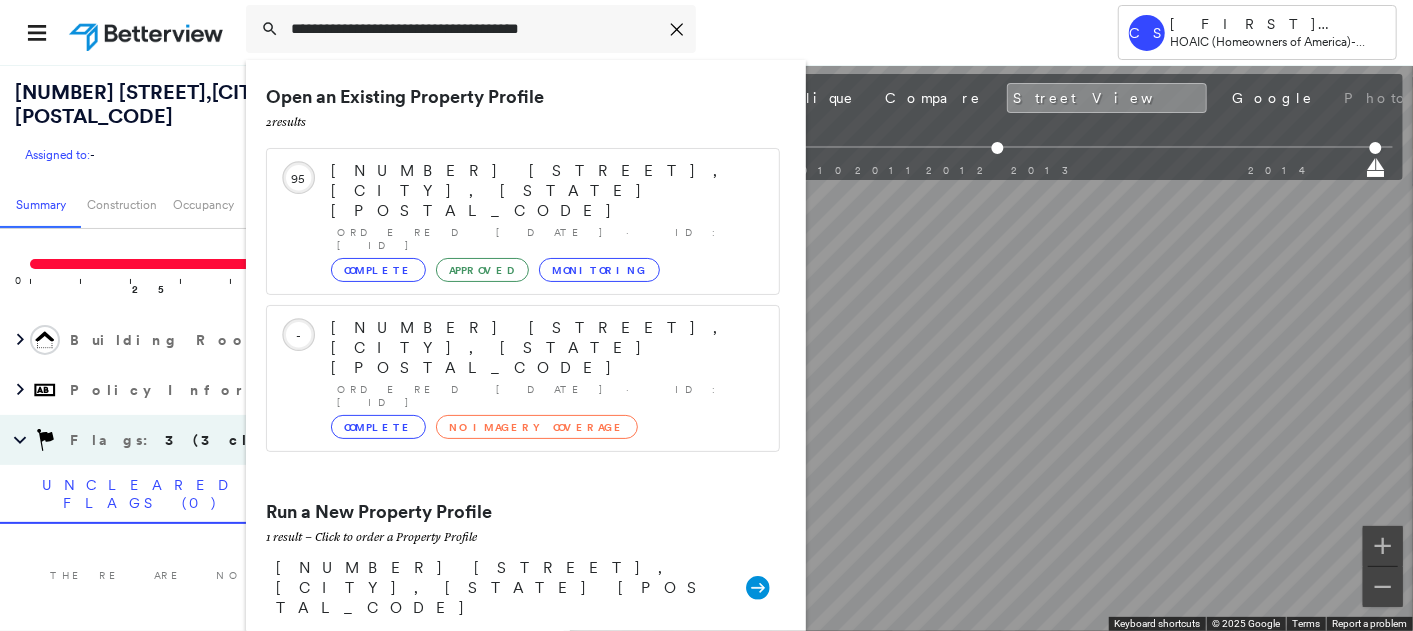 click on "[NUMBER] [STREET], [CITY], [STATE] [POSTAL_CODE]" at bounding box center (501, 588) 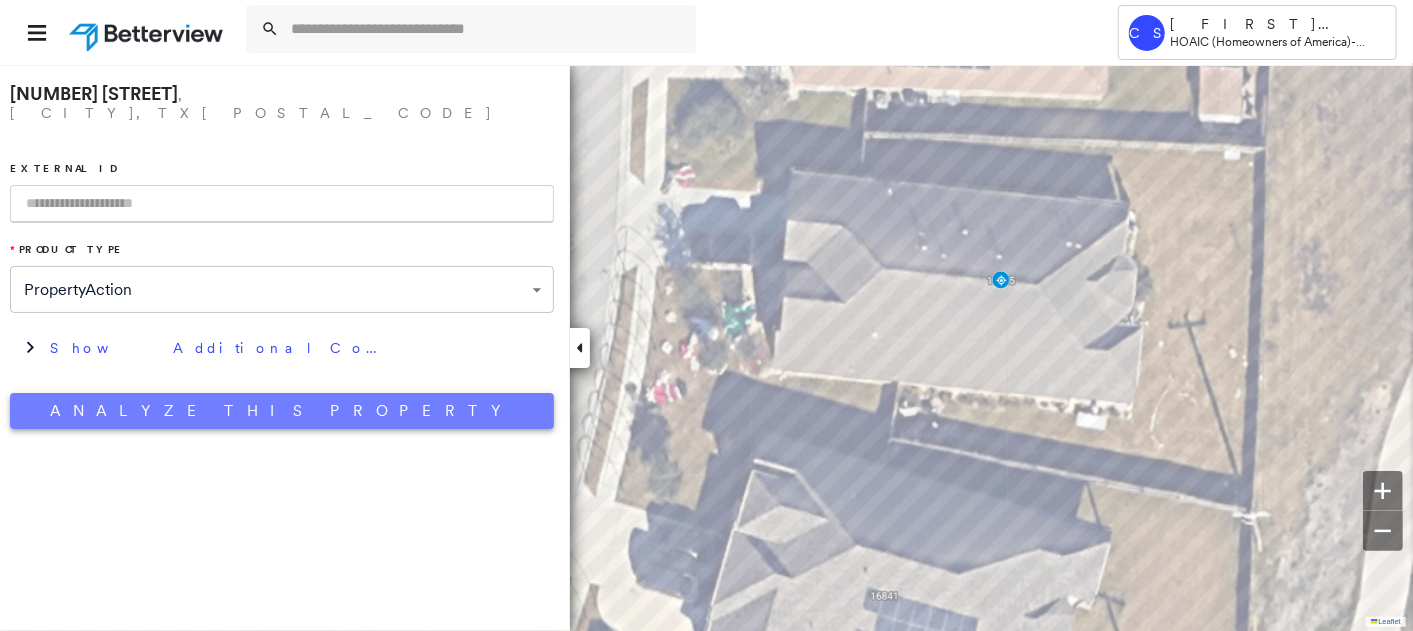type 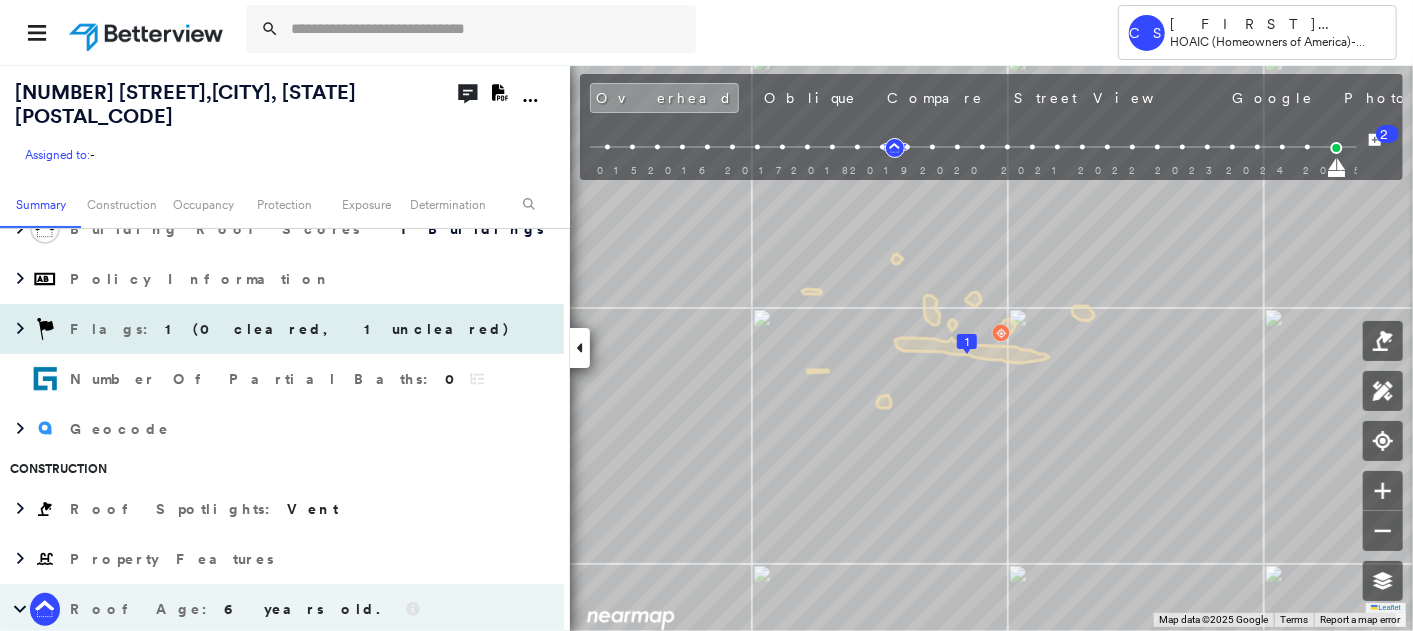click on "Flags :  1 (0 cleared, 1 uncleared)" at bounding box center [292, 329] 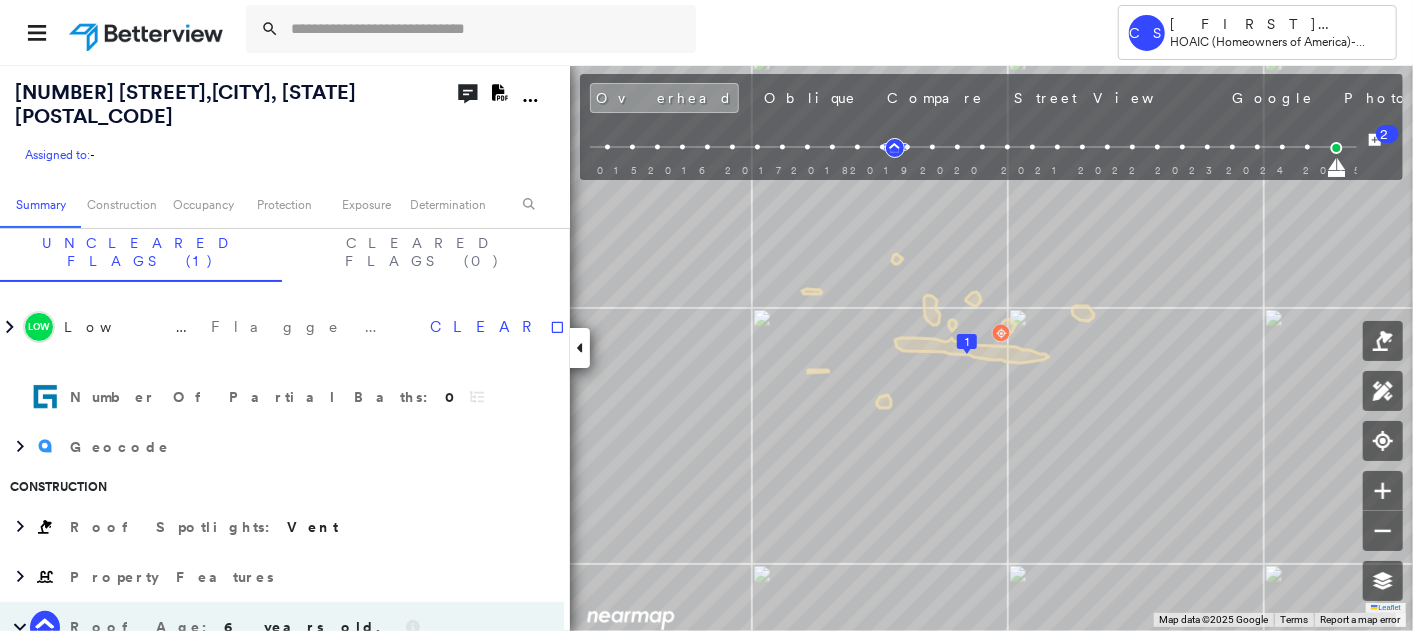 scroll, scrollTop: 471, scrollLeft: 0, axis: vertical 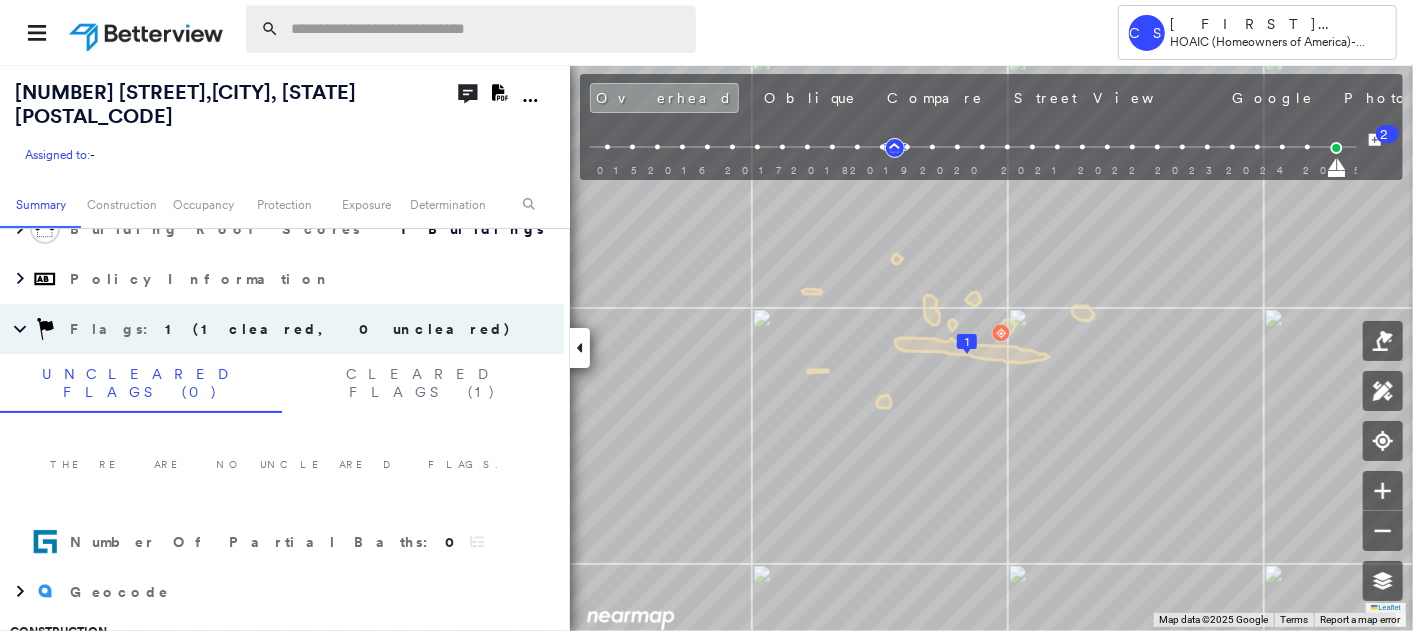click at bounding box center (487, 29) 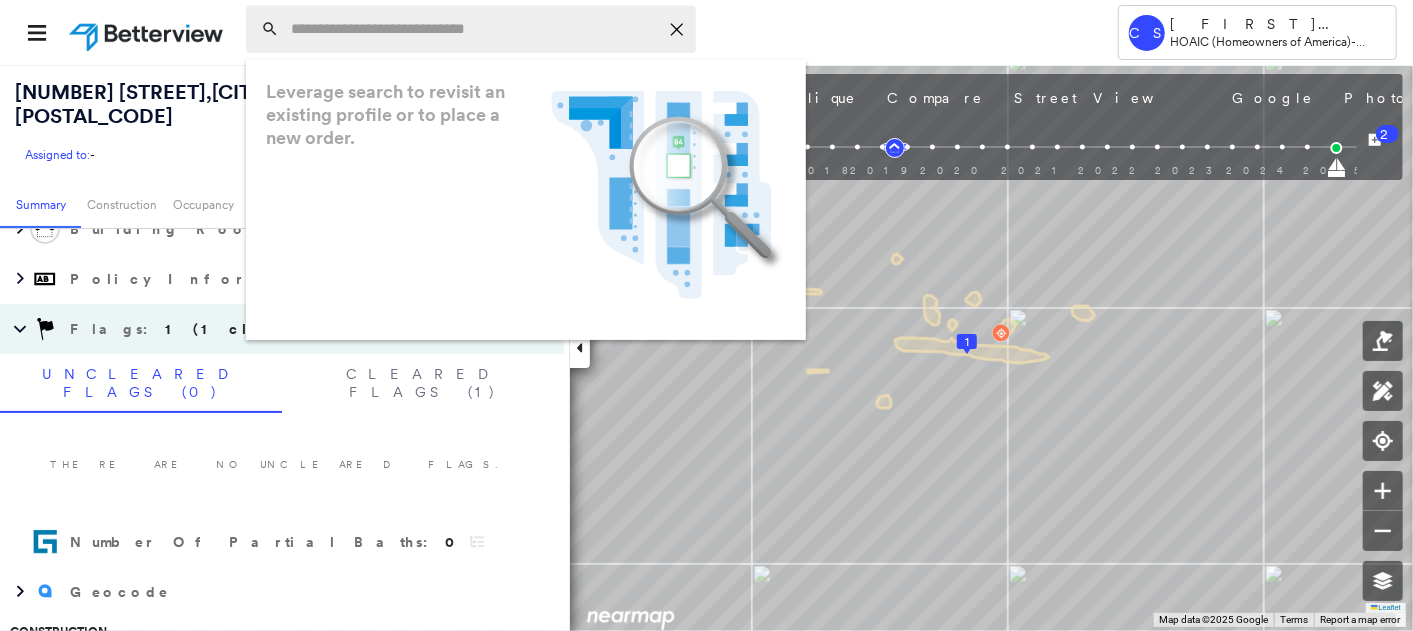 paste on "**********" 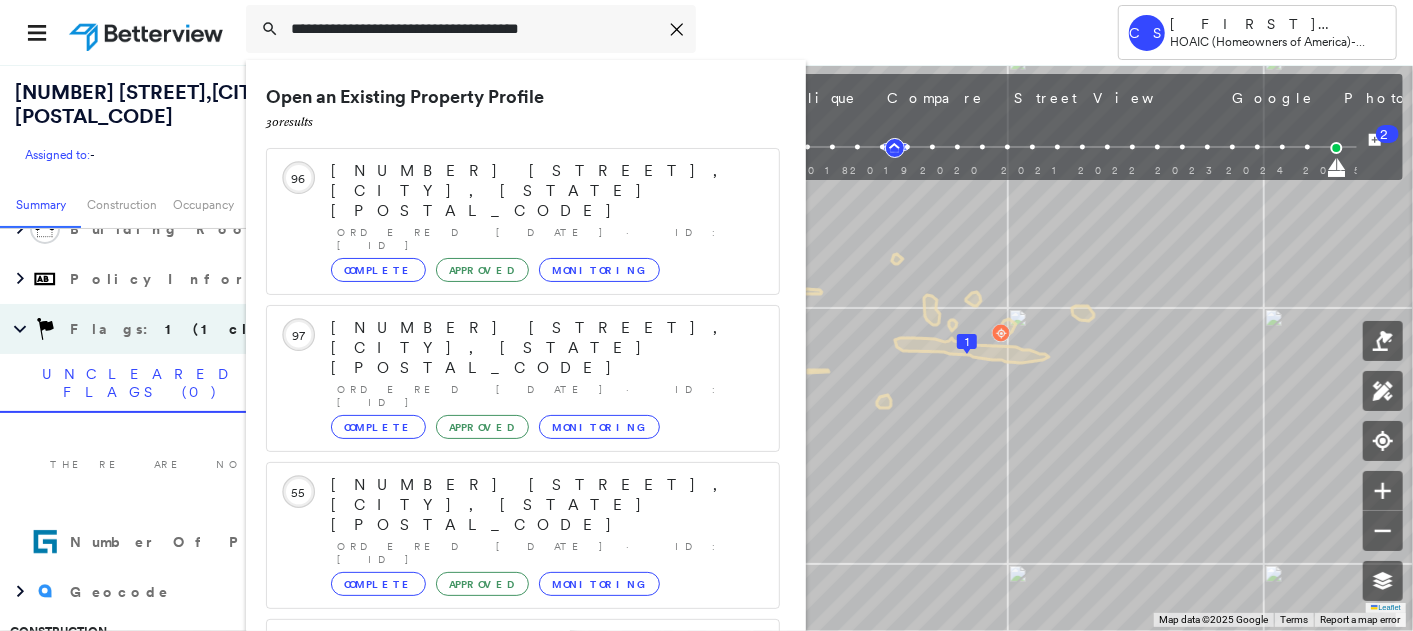 scroll, scrollTop: 205, scrollLeft: 0, axis: vertical 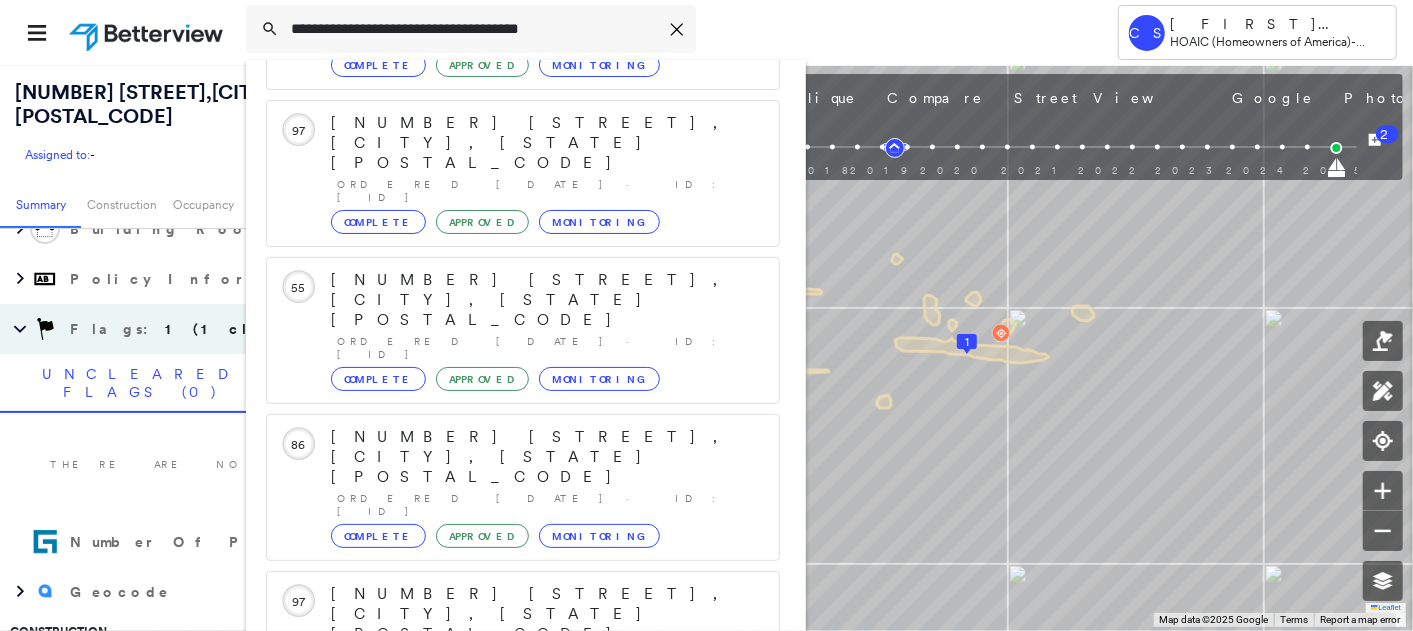 type on "**********" 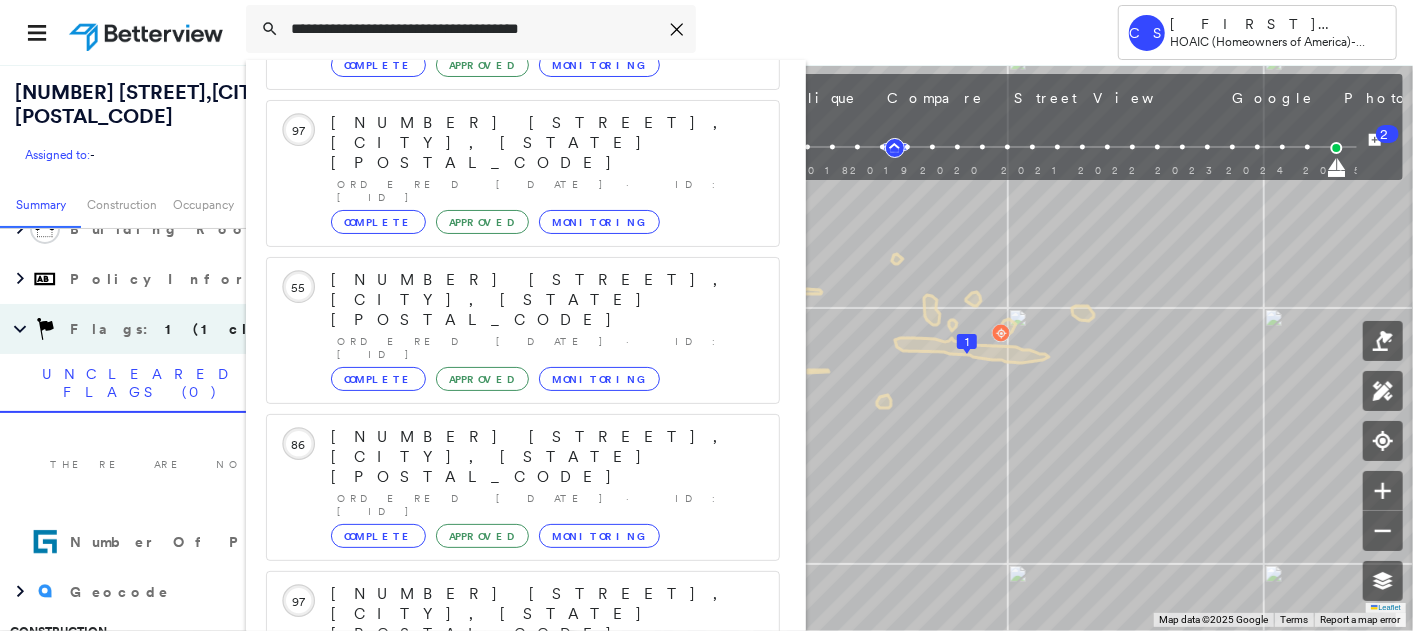 click on "[NUMBER] [STREET], [CITY], [STATE] [POSTAL_CODE]" at bounding box center (501, 906) 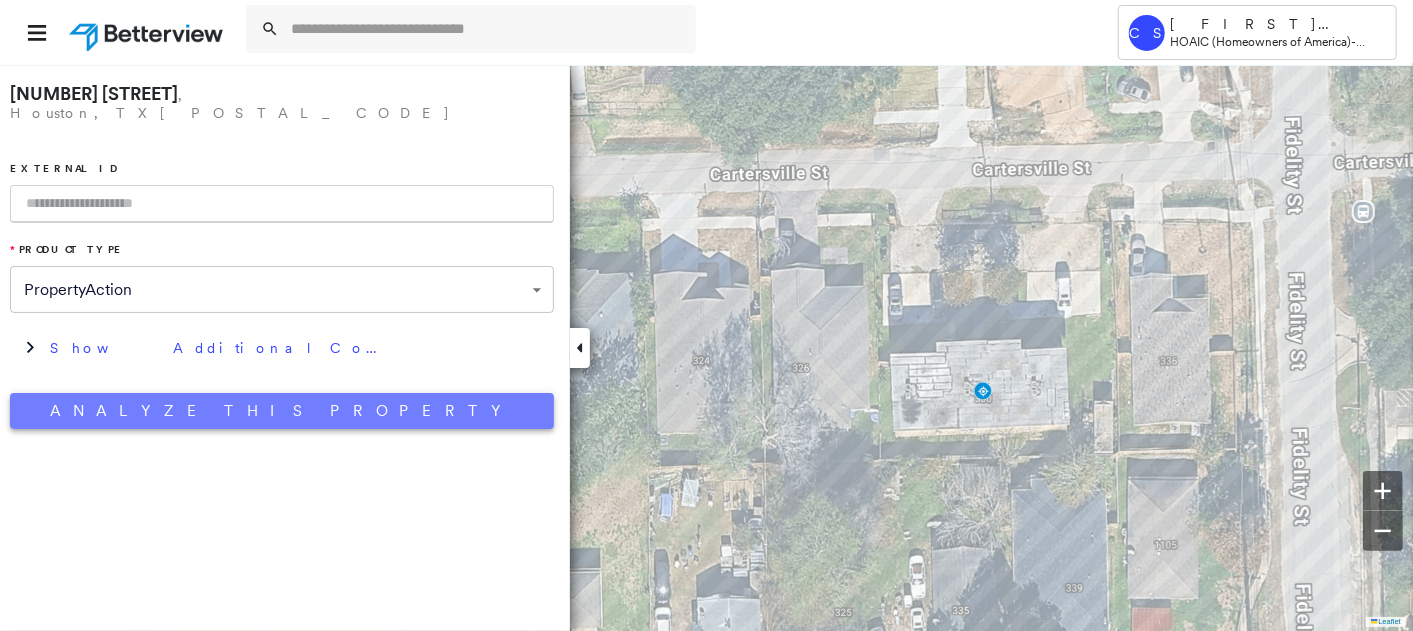 click on "Analyze This Property" at bounding box center (282, 411) 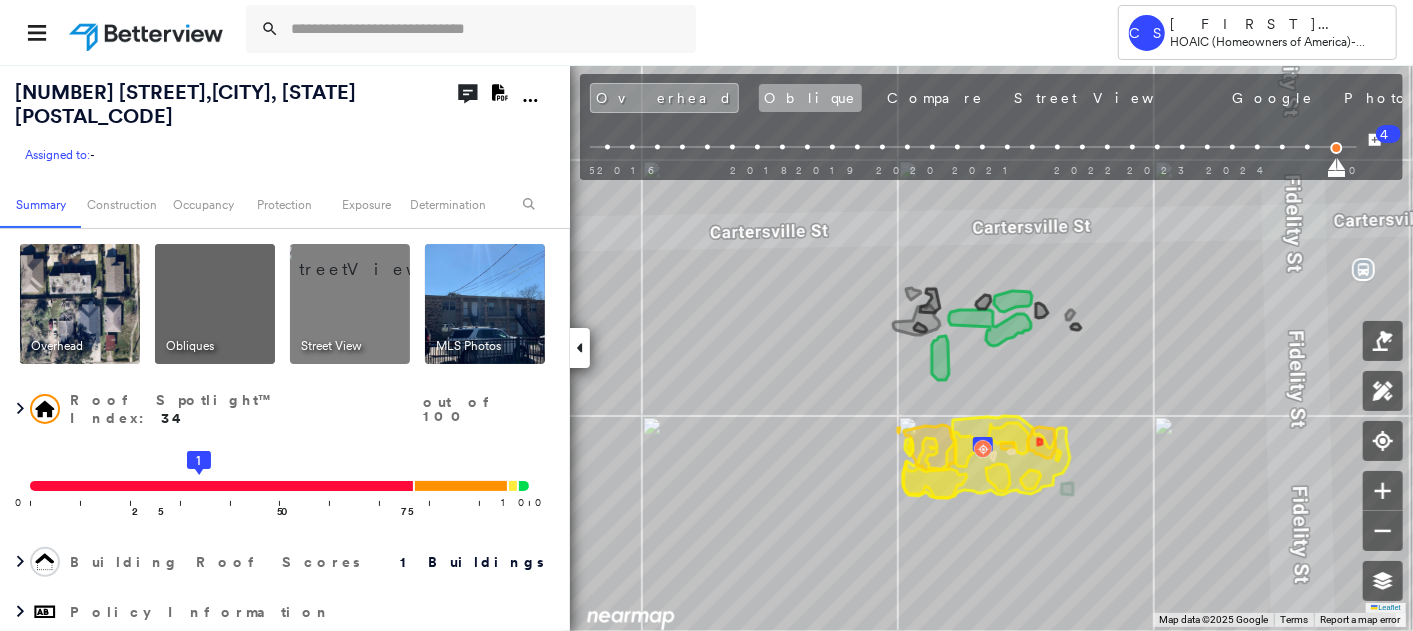 type 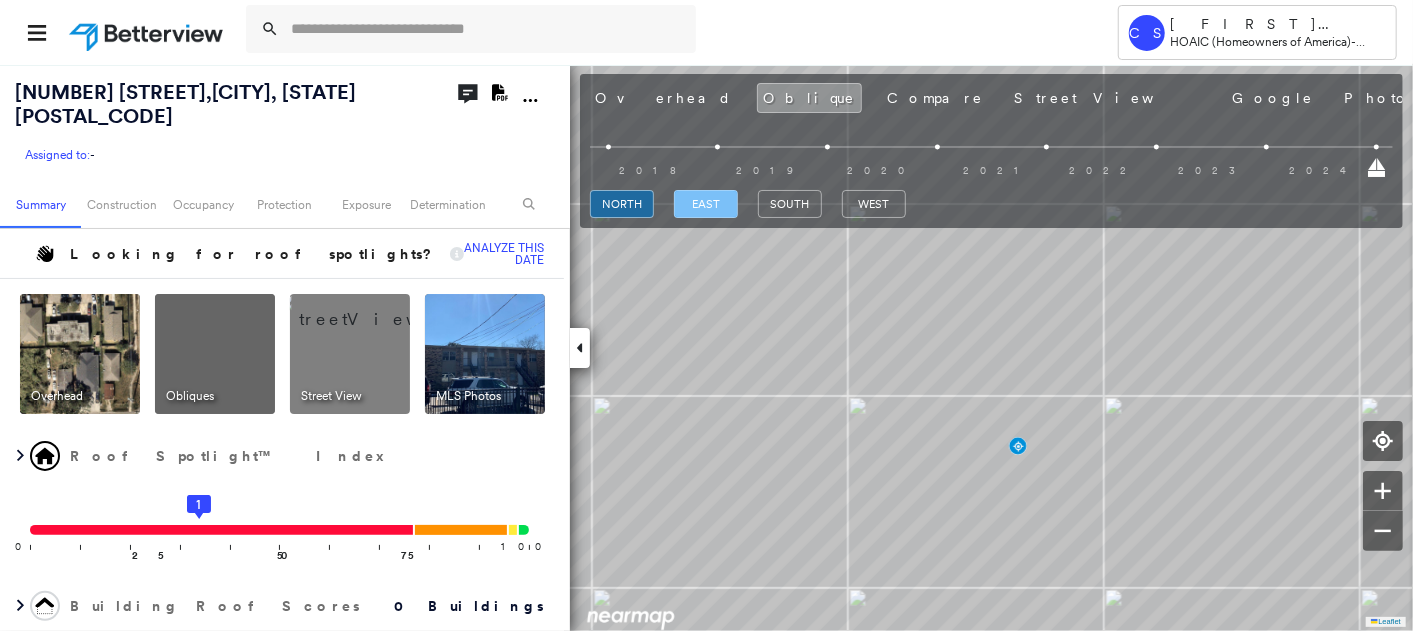 click on "east" at bounding box center [706, 204] 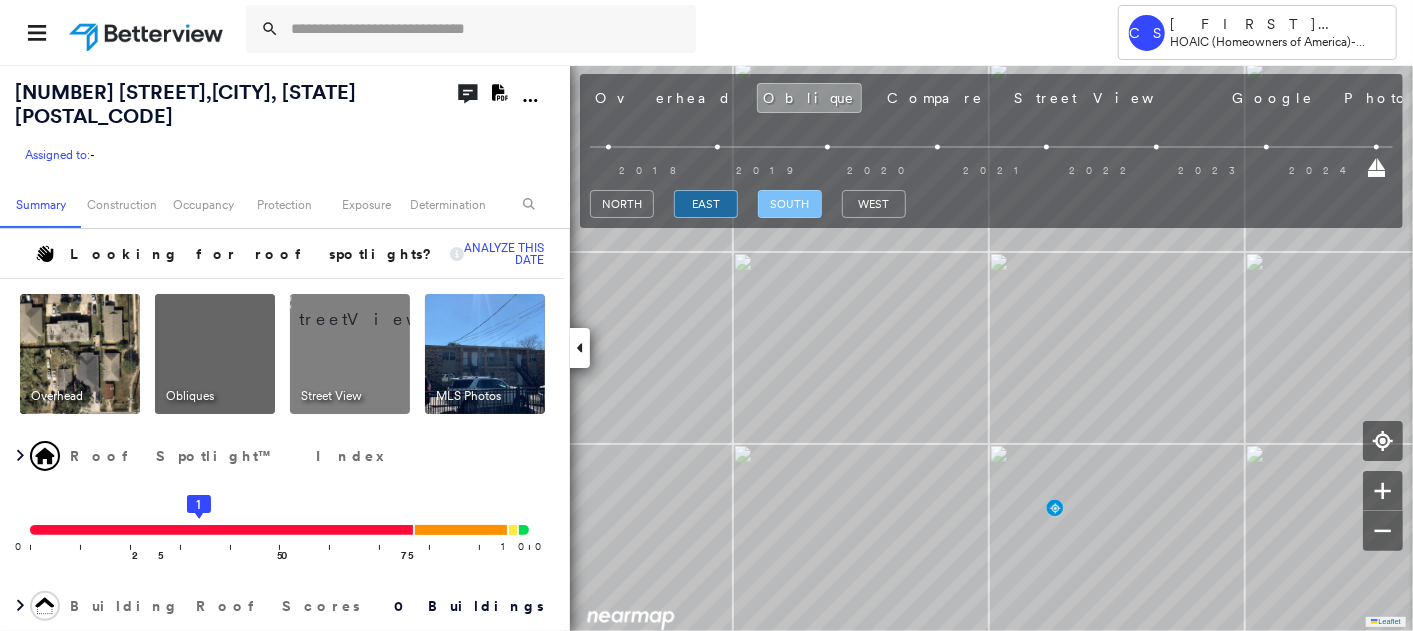 click on "south" at bounding box center [790, 204] 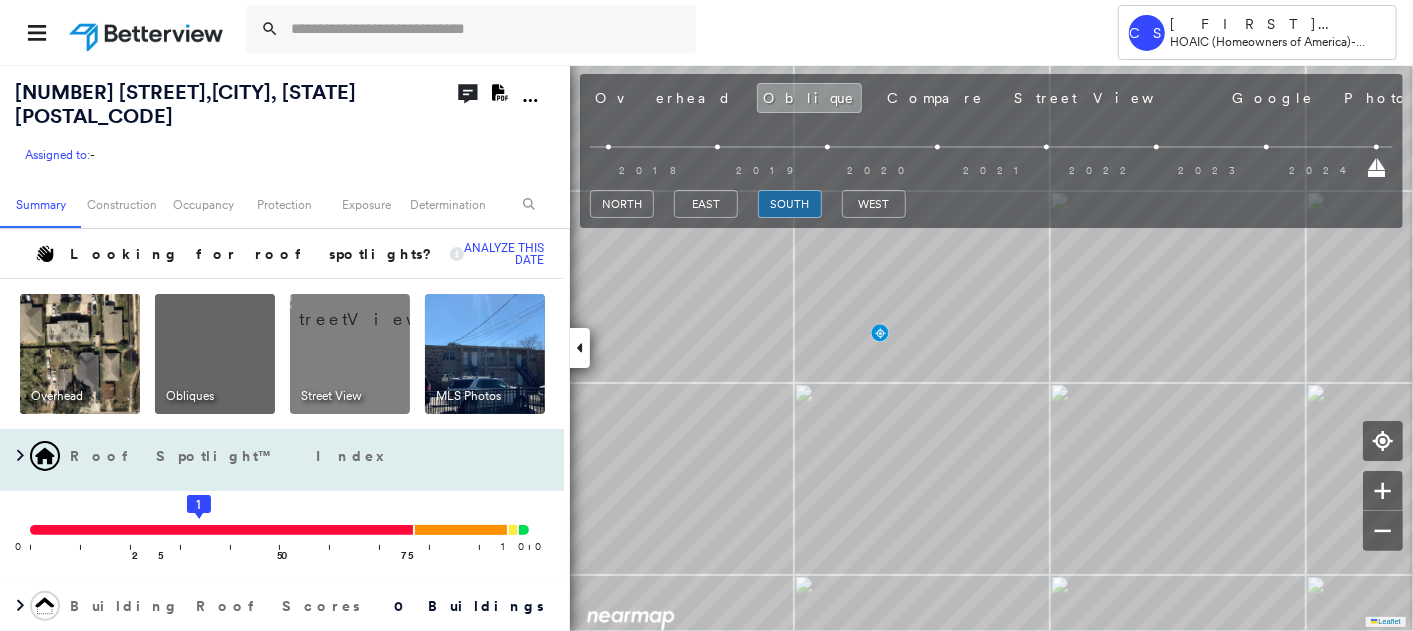 scroll, scrollTop: 111, scrollLeft: 0, axis: vertical 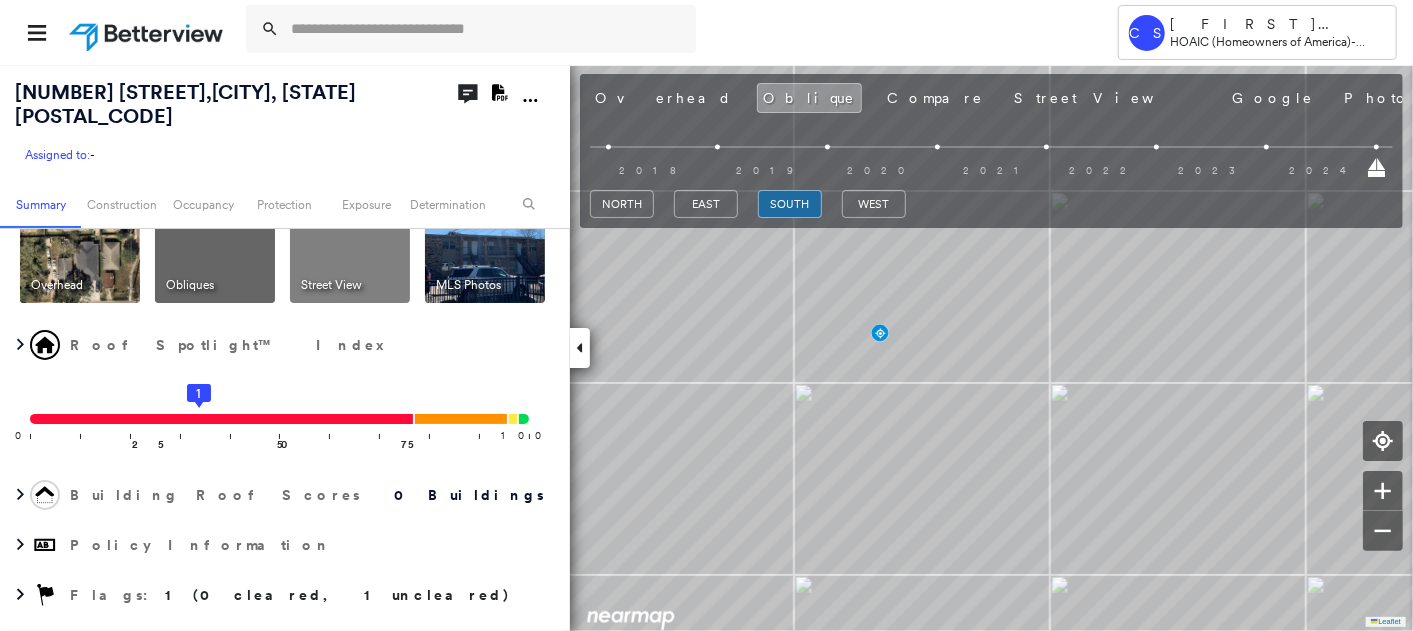 click at bounding box center (485, 243) 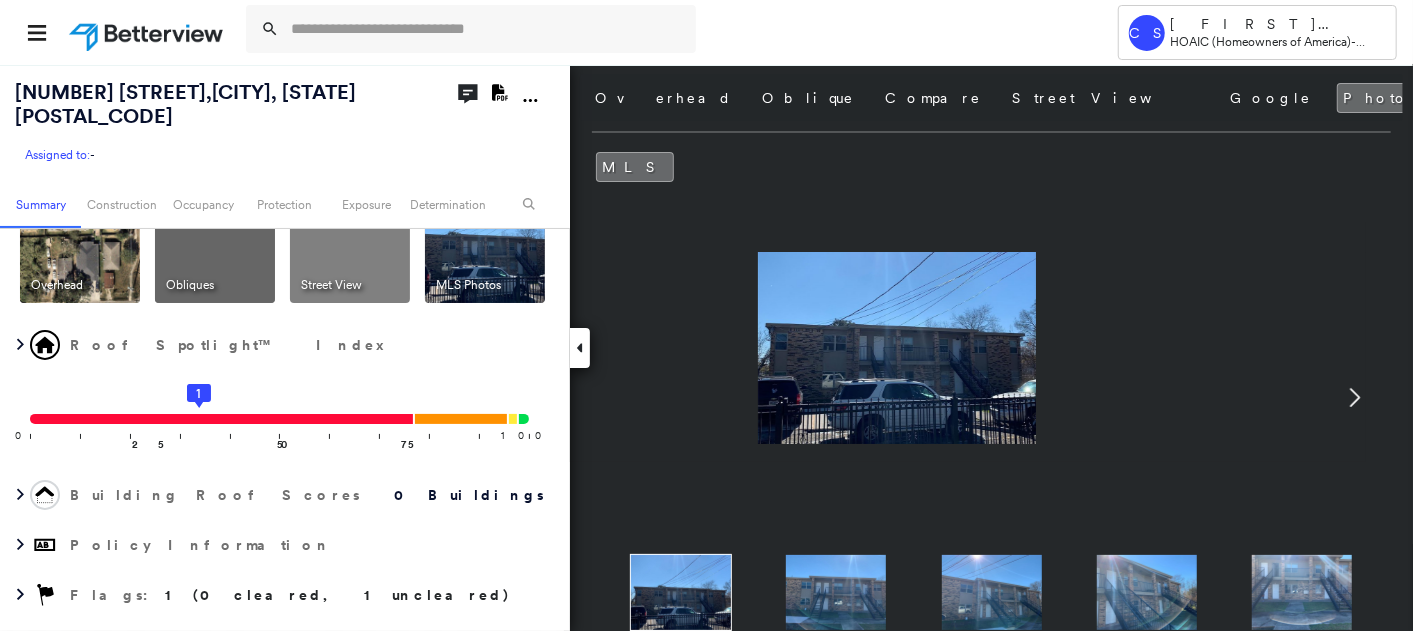 drag, startPoint x: 848, startPoint y: 406, endPoint x: 779, endPoint y: 388, distance: 71.30919 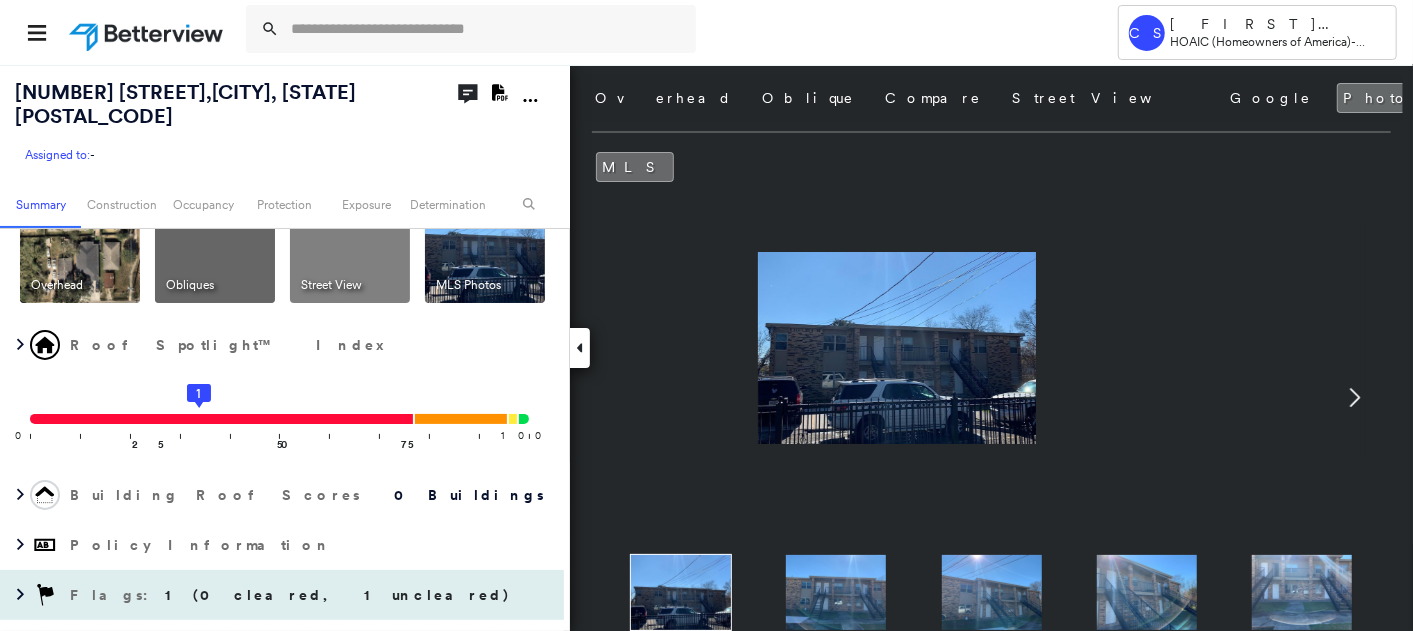 click on "1 (0 cleared, 1 uncleared)" at bounding box center (338, 595) 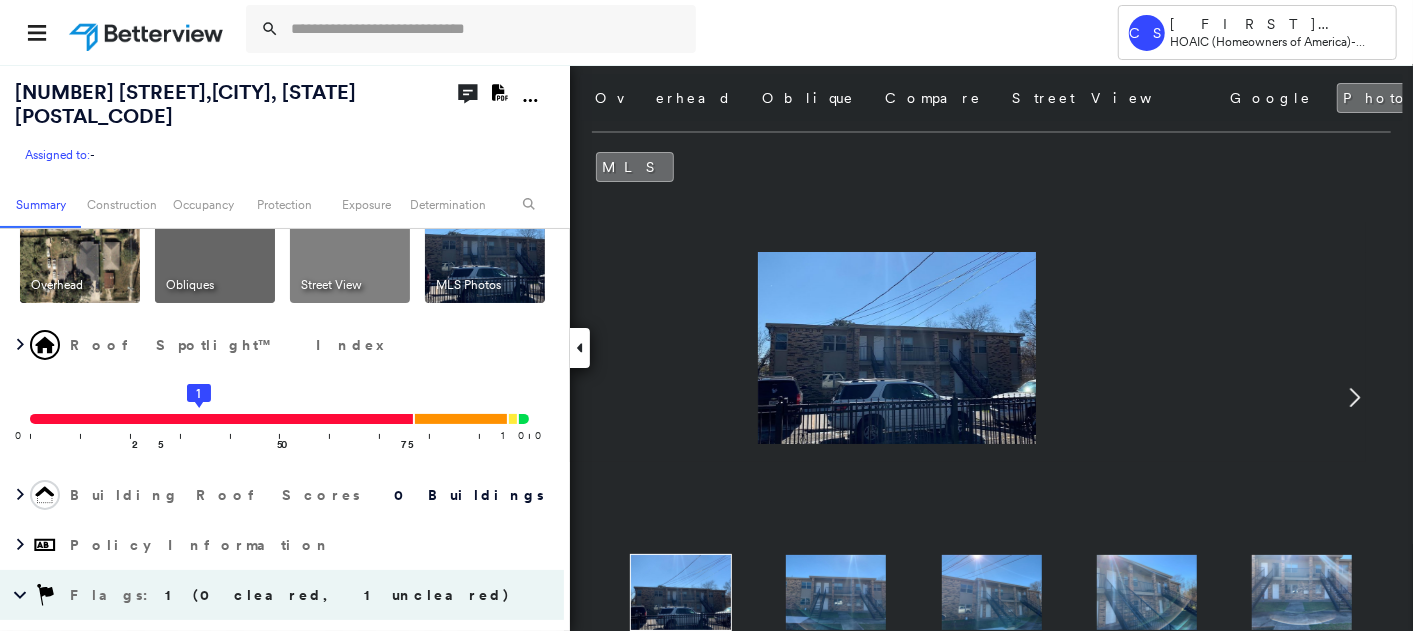 scroll, scrollTop: 333, scrollLeft: 0, axis: vertical 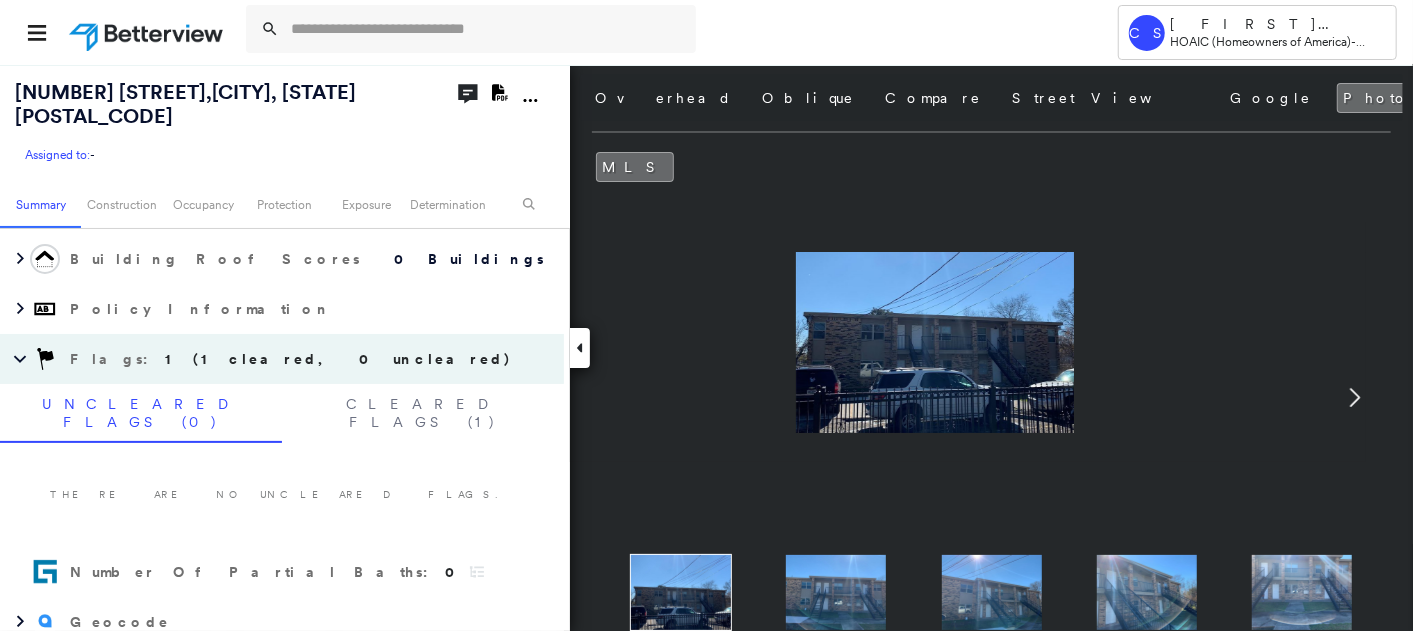 drag, startPoint x: 774, startPoint y: 385, endPoint x: 812, endPoint y: 374, distance: 39.56008 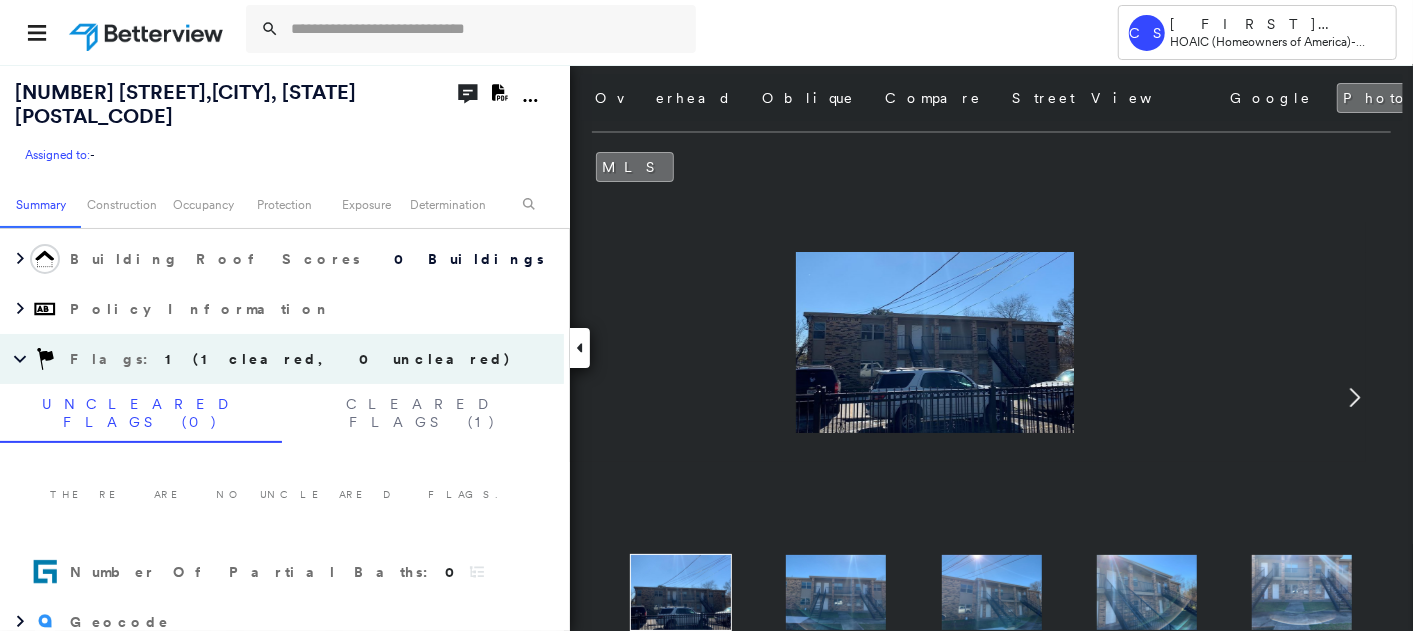 click at bounding box center (836, 592) 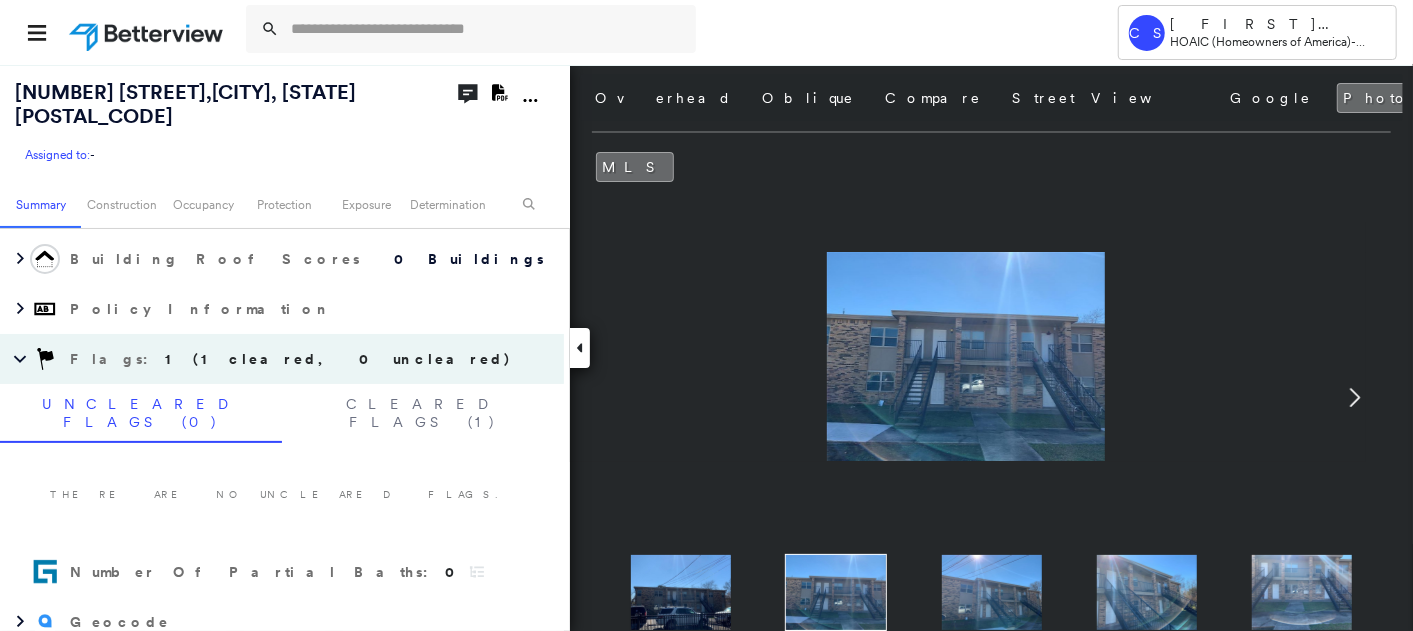 click at bounding box center [992, 592] 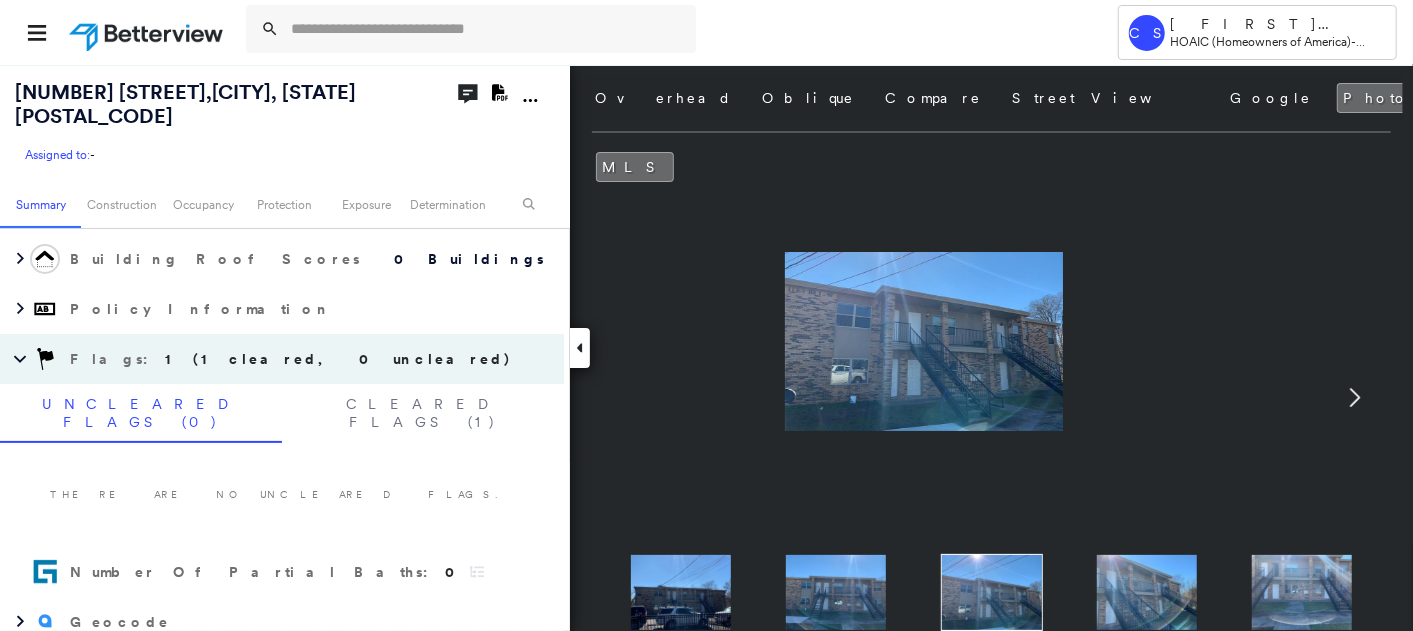 drag, startPoint x: 1034, startPoint y: 415, endPoint x: 984, endPoint y: 394, distance: 54.230988 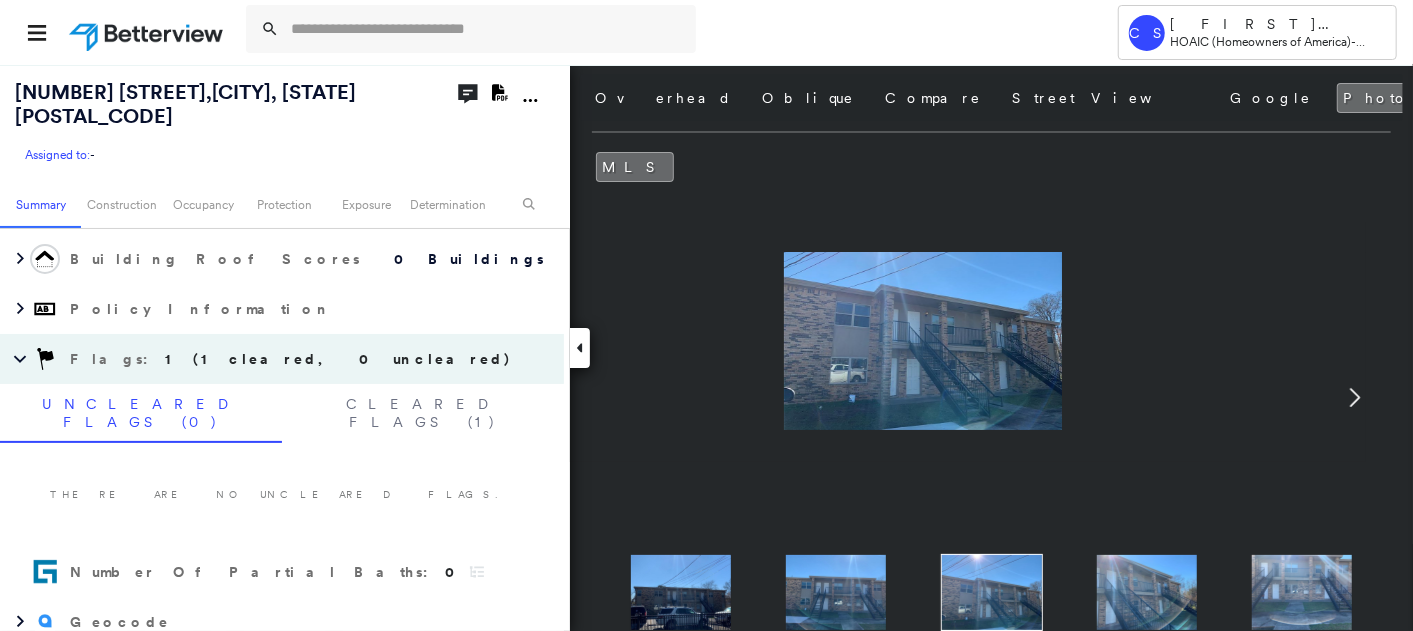 click at bounding box center [992, 592] 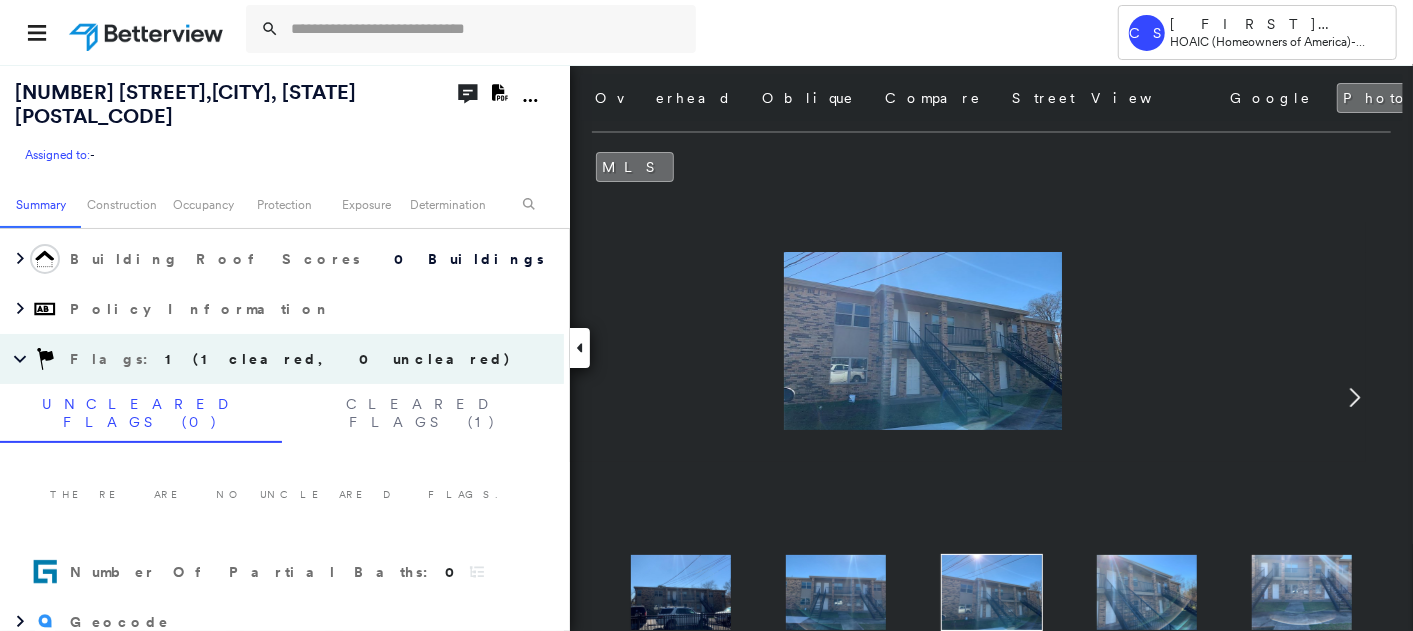 click at bounding box center (1302, 592) 